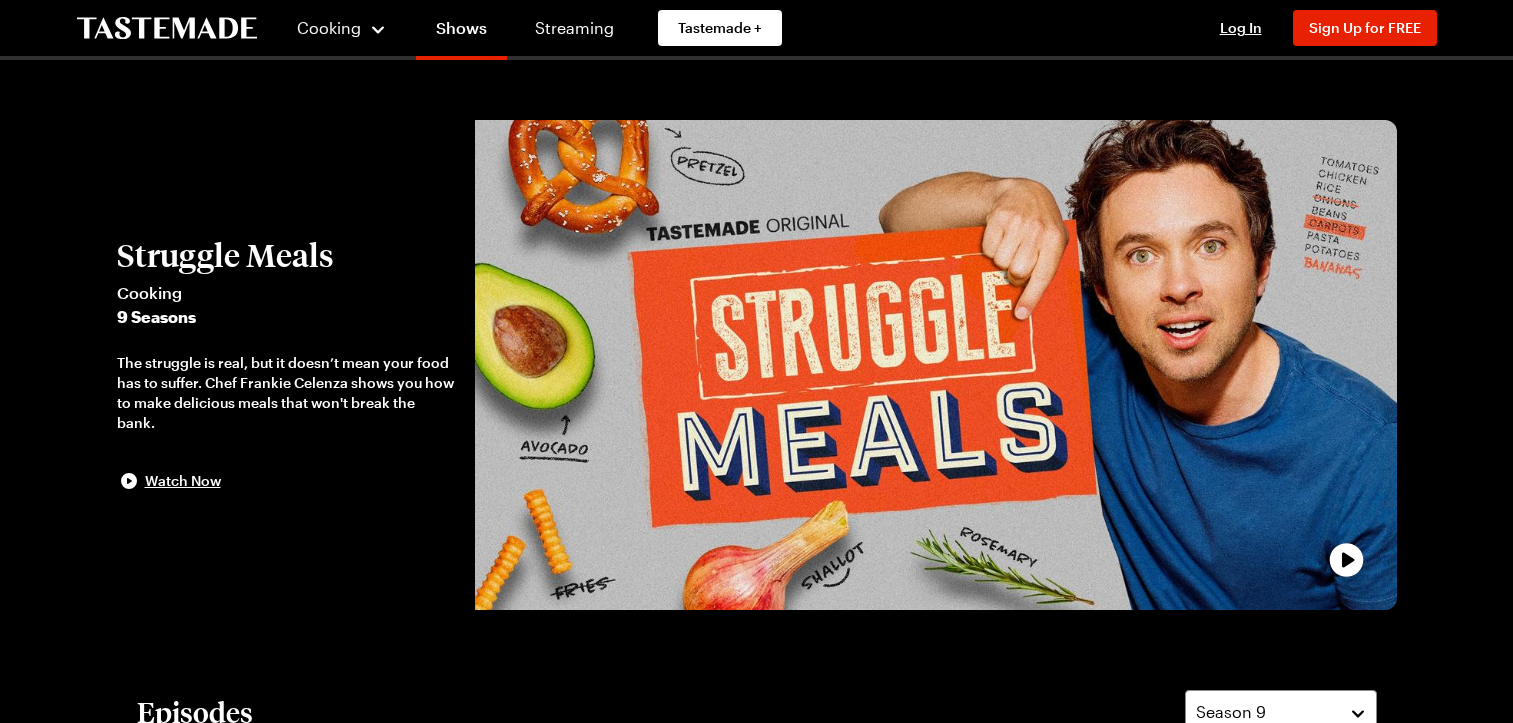 scroll, scrollTop: 320, scrollLeft: 0, axis: vertical 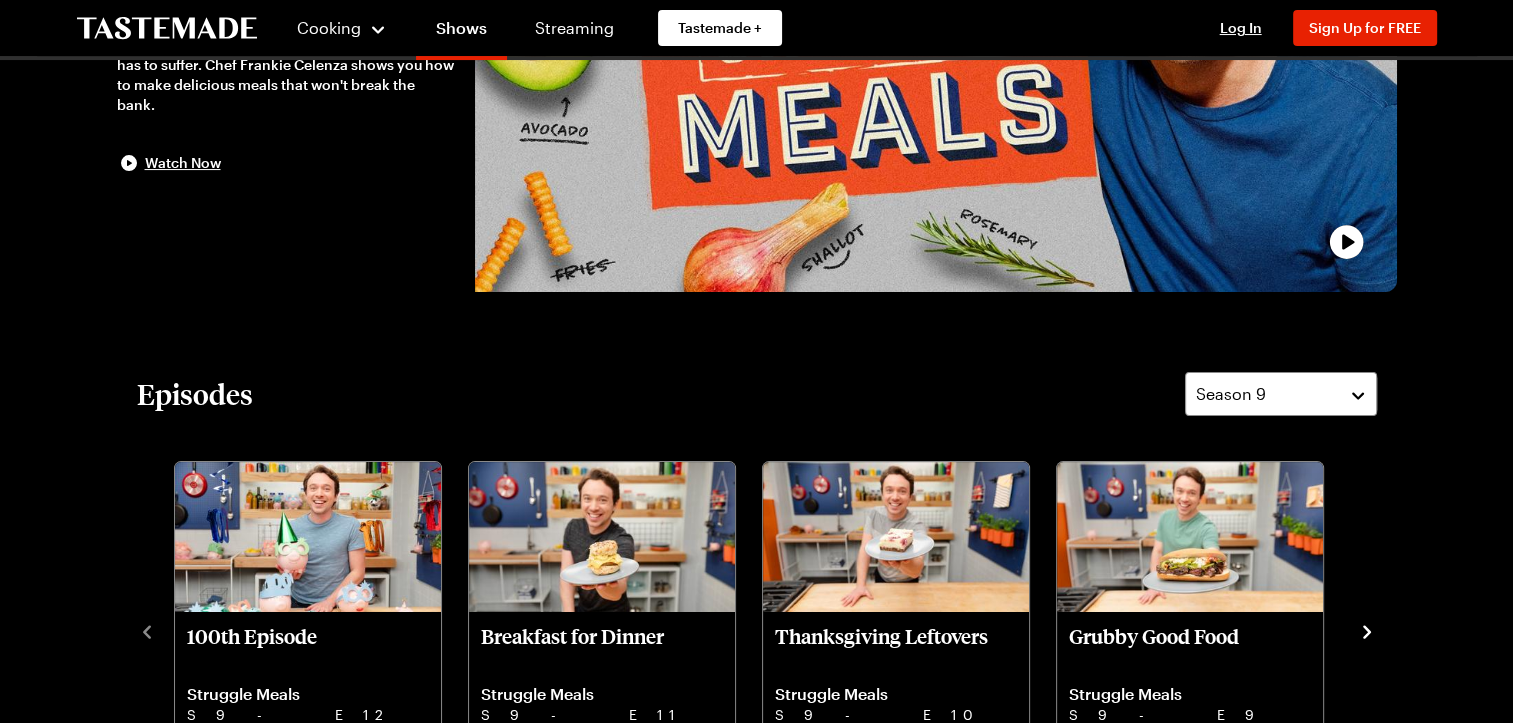 click at bounding box center (936, 47) 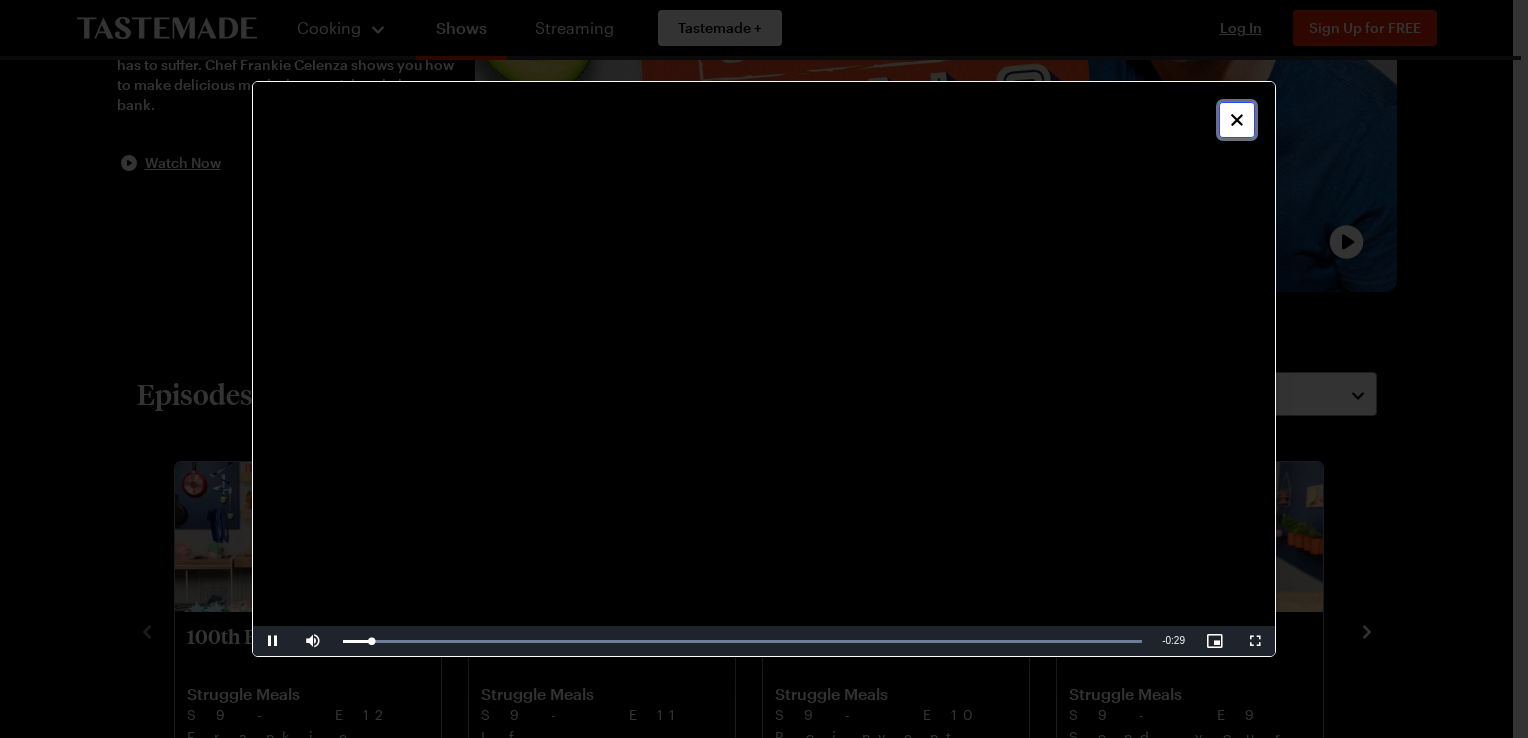 click 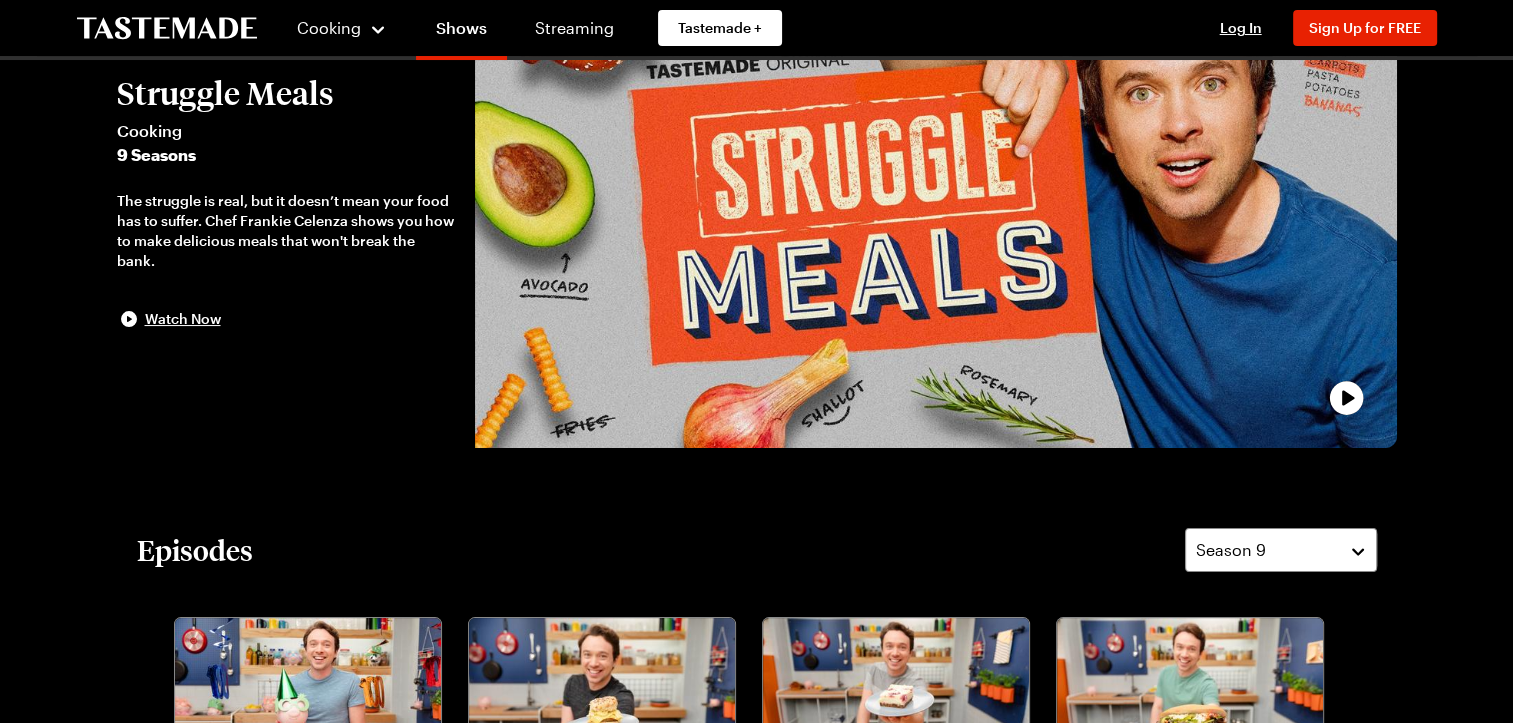 scroll, scrollTop: 0, scrollLeft: 0, axis: both 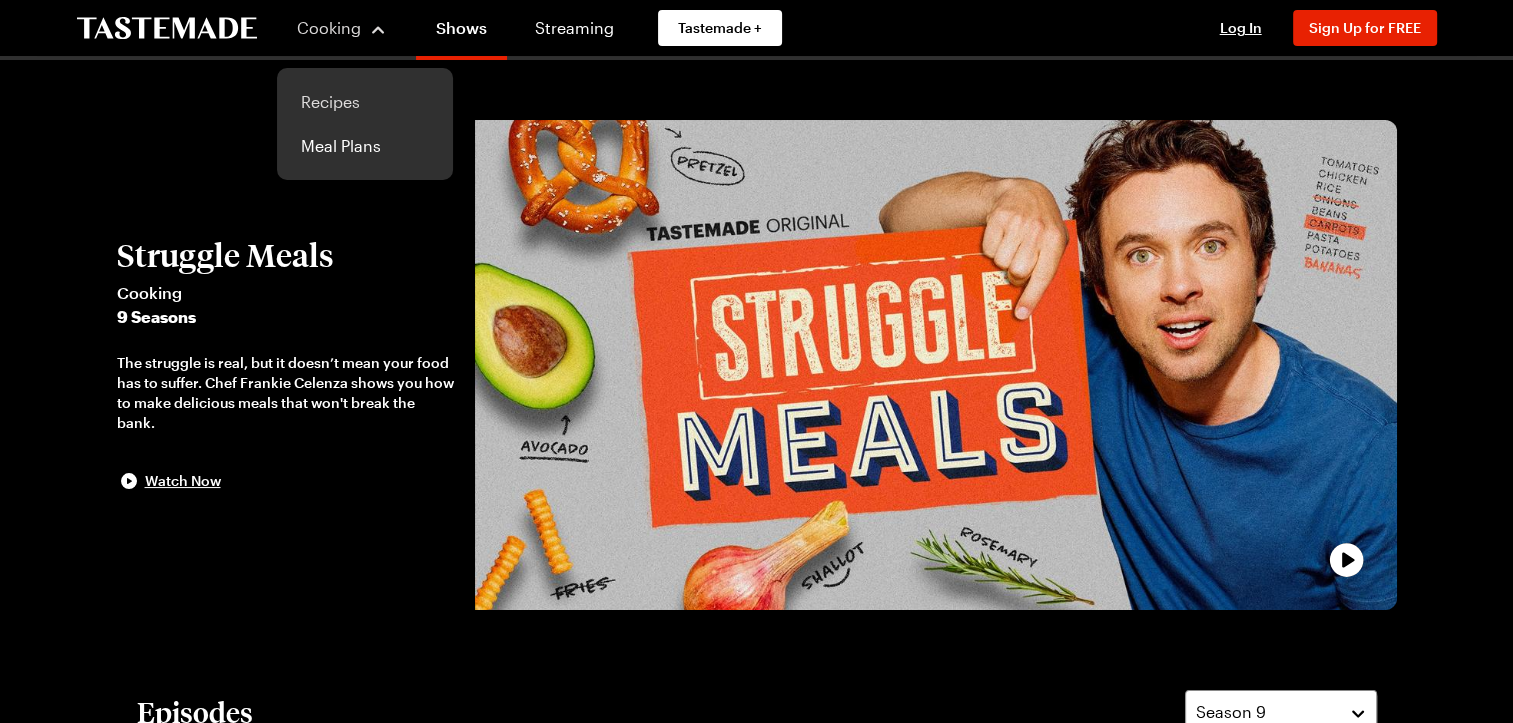 click on "Recipes" at bounding box center (365, 102) 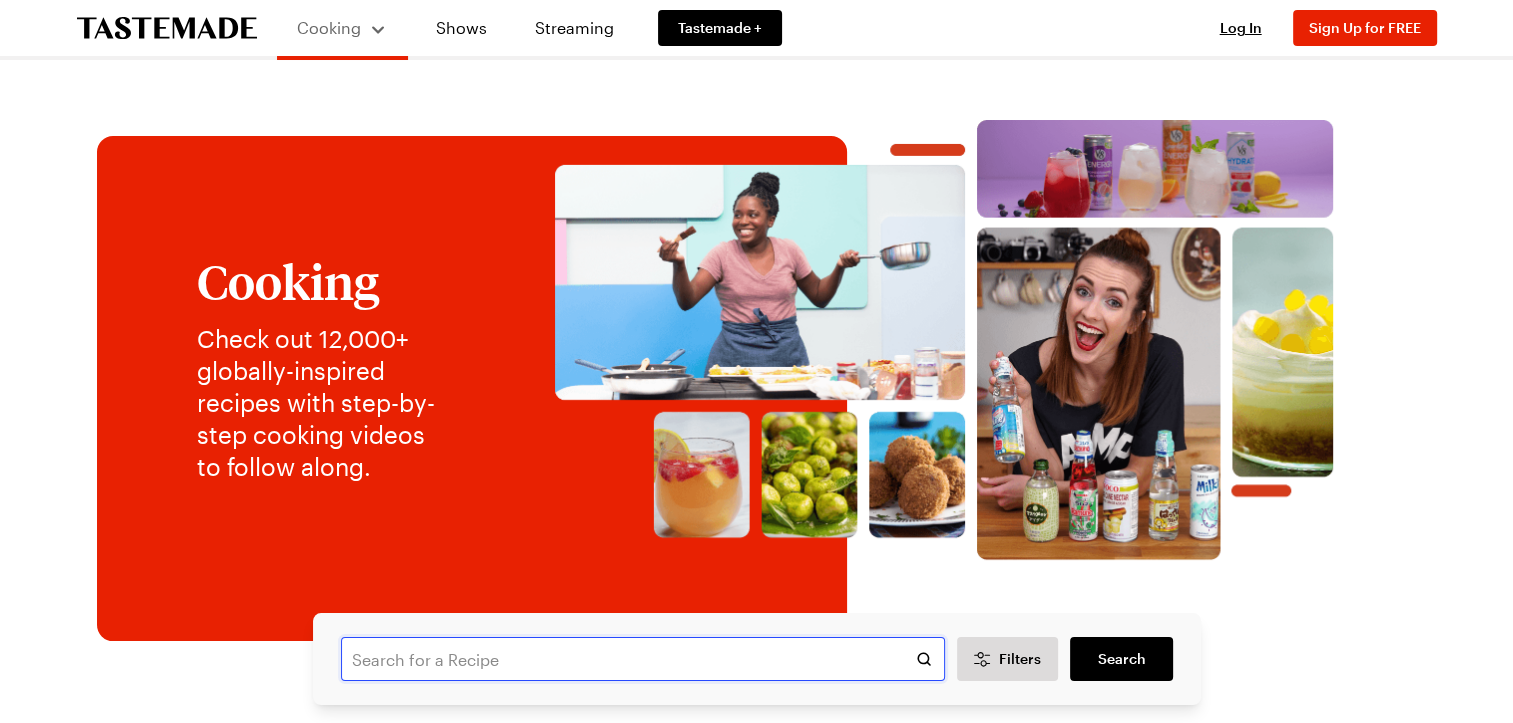 click at bounding box center [643, 659] 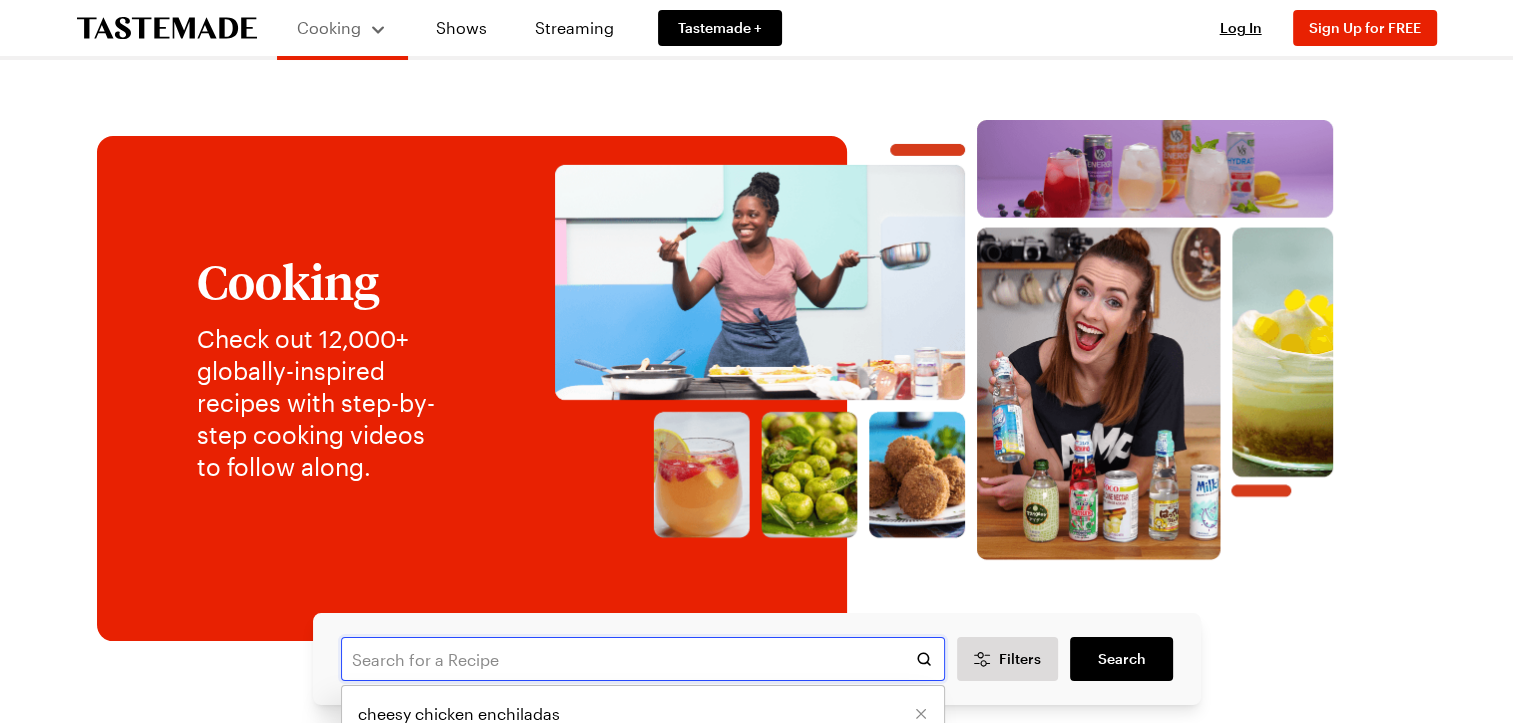 paste on "Treat Yourself on a Budget With These Restaurant-Quality Dinner Ideas" 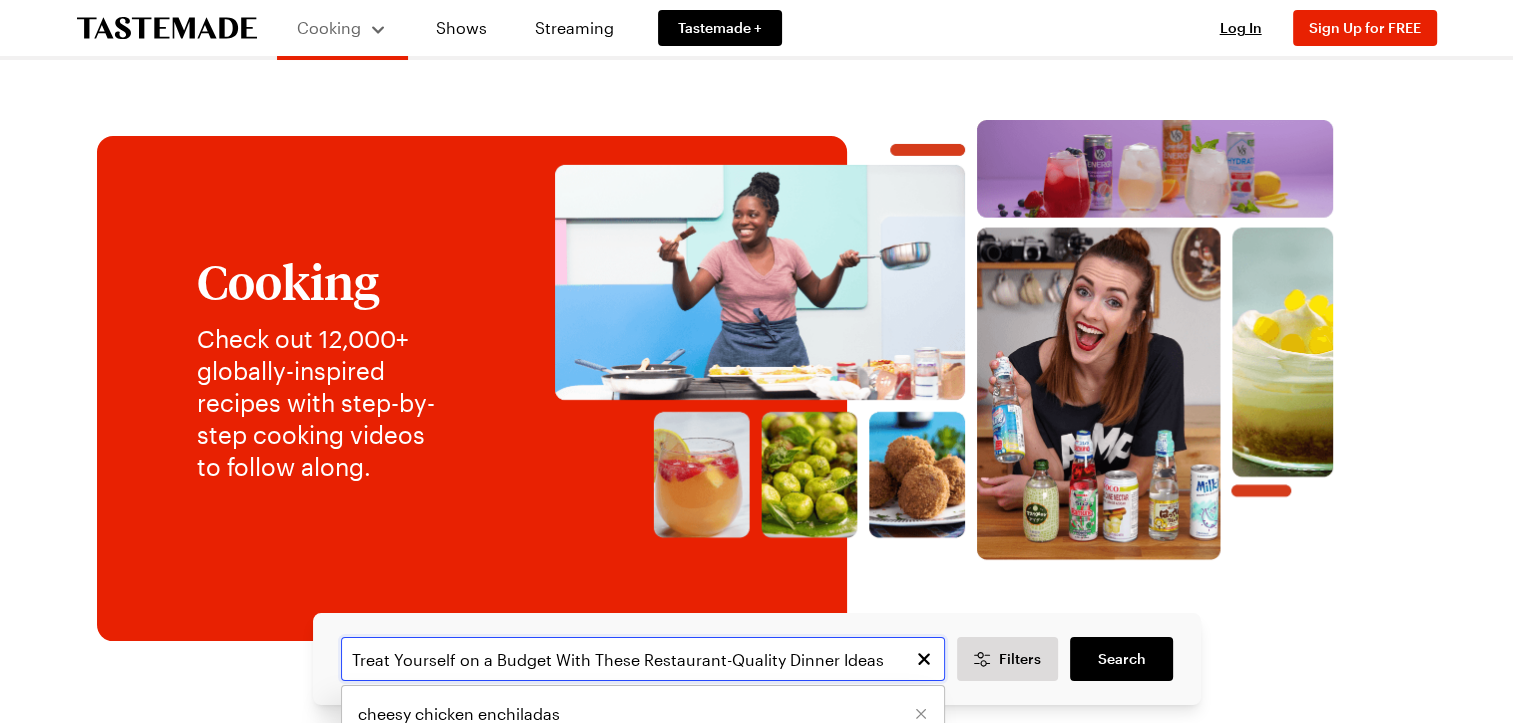 type on "Treat Yourself on a Budget With These Restaurant-Quality Dinner Ideas" 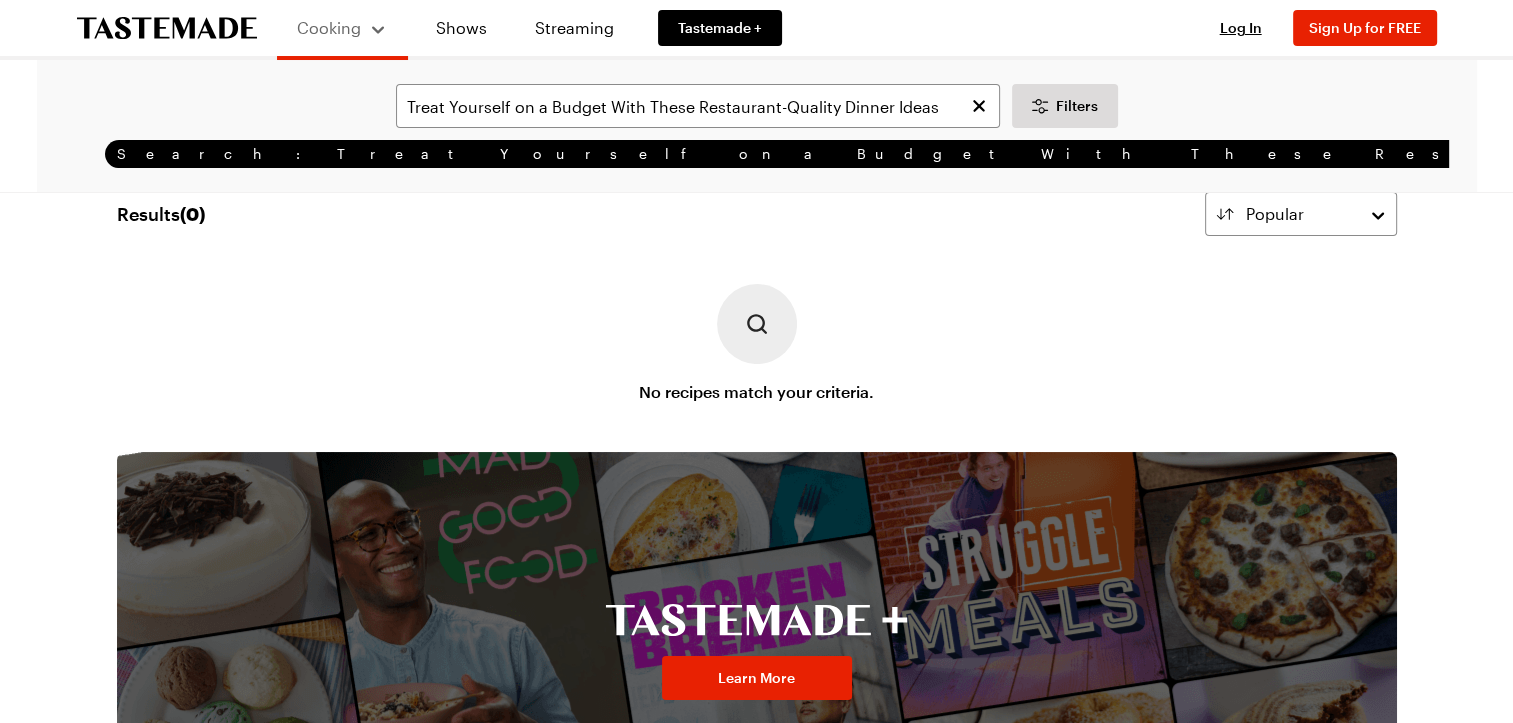 scroll, scrollTop: 0, scrollLeft: 0, axis: both 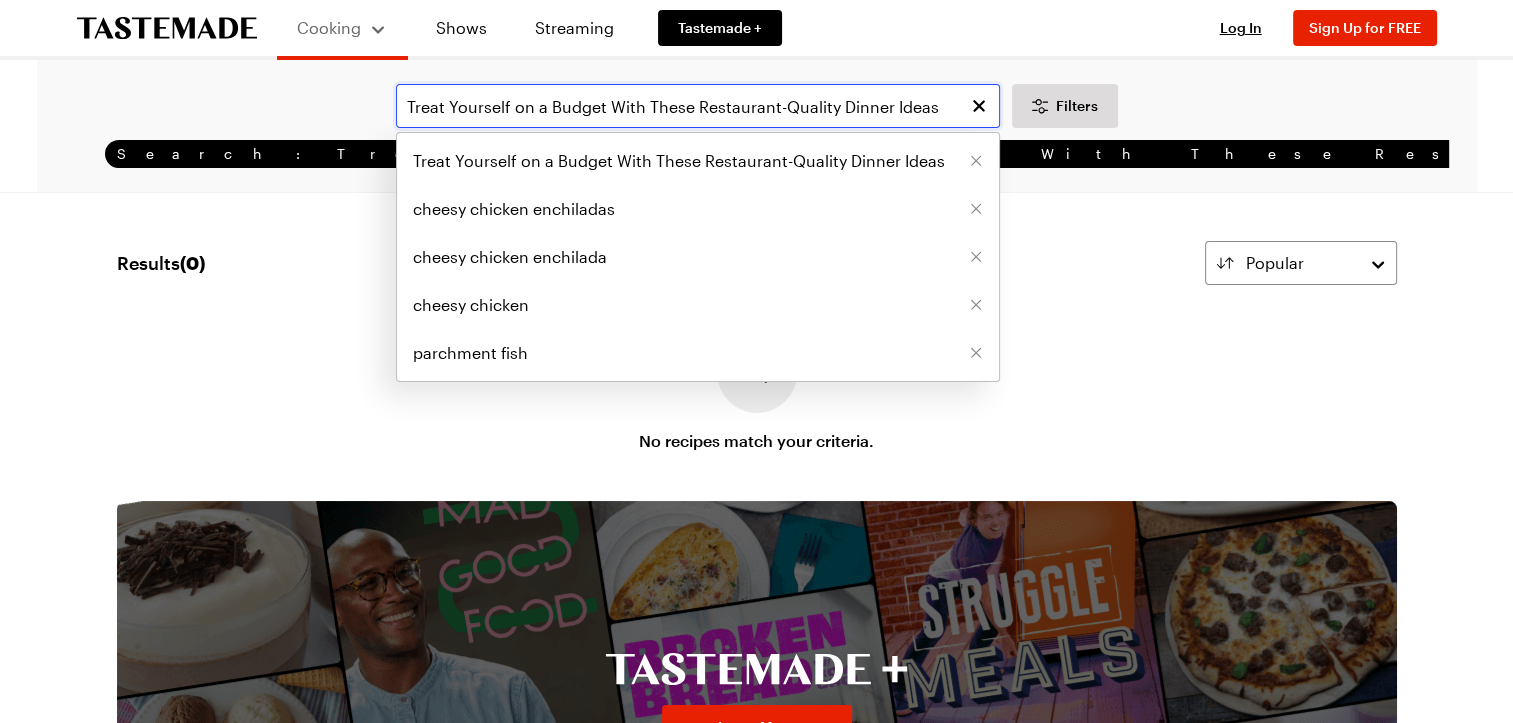 drag, startPoint x: 406, startPoint y: 111, endPoint x: 1026, endPoint y: 186, distance: 624.51984 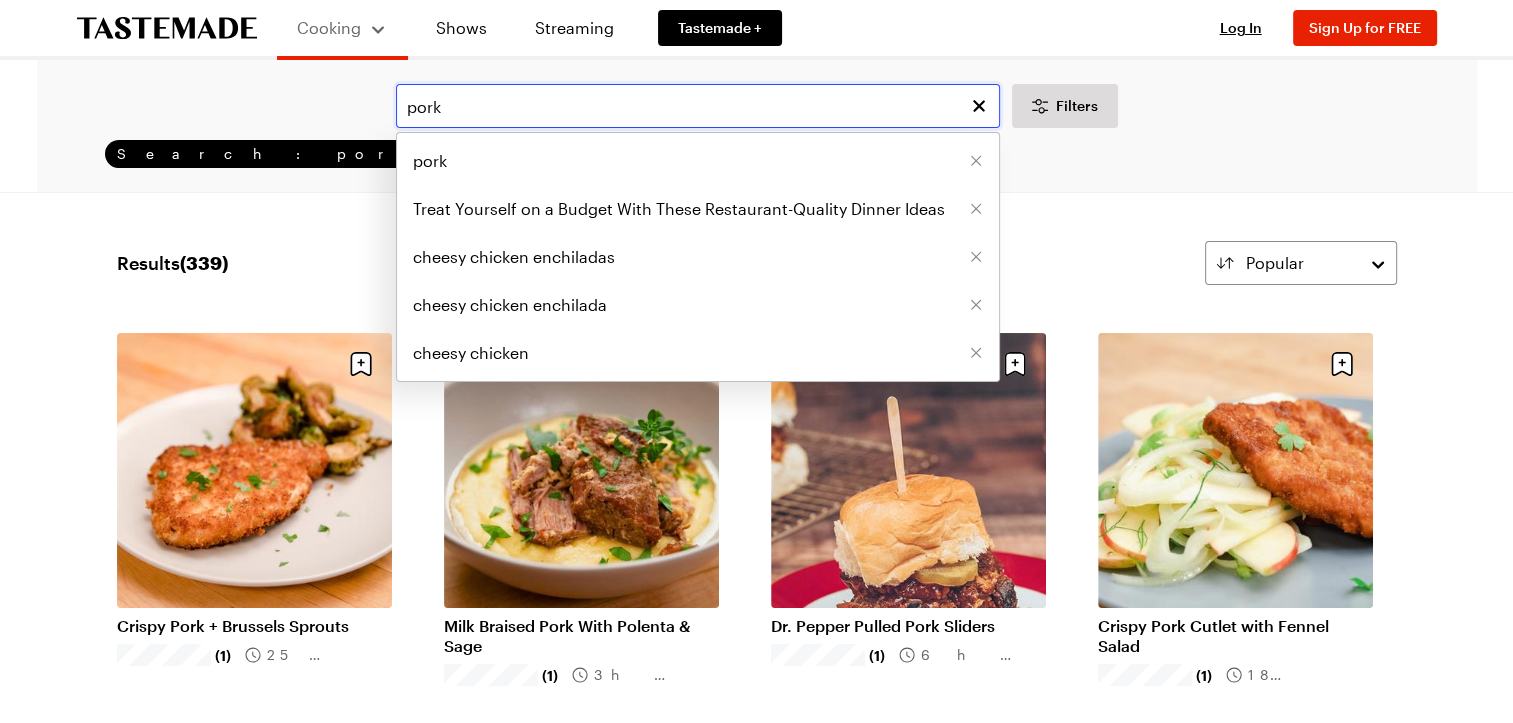 type on "pork" 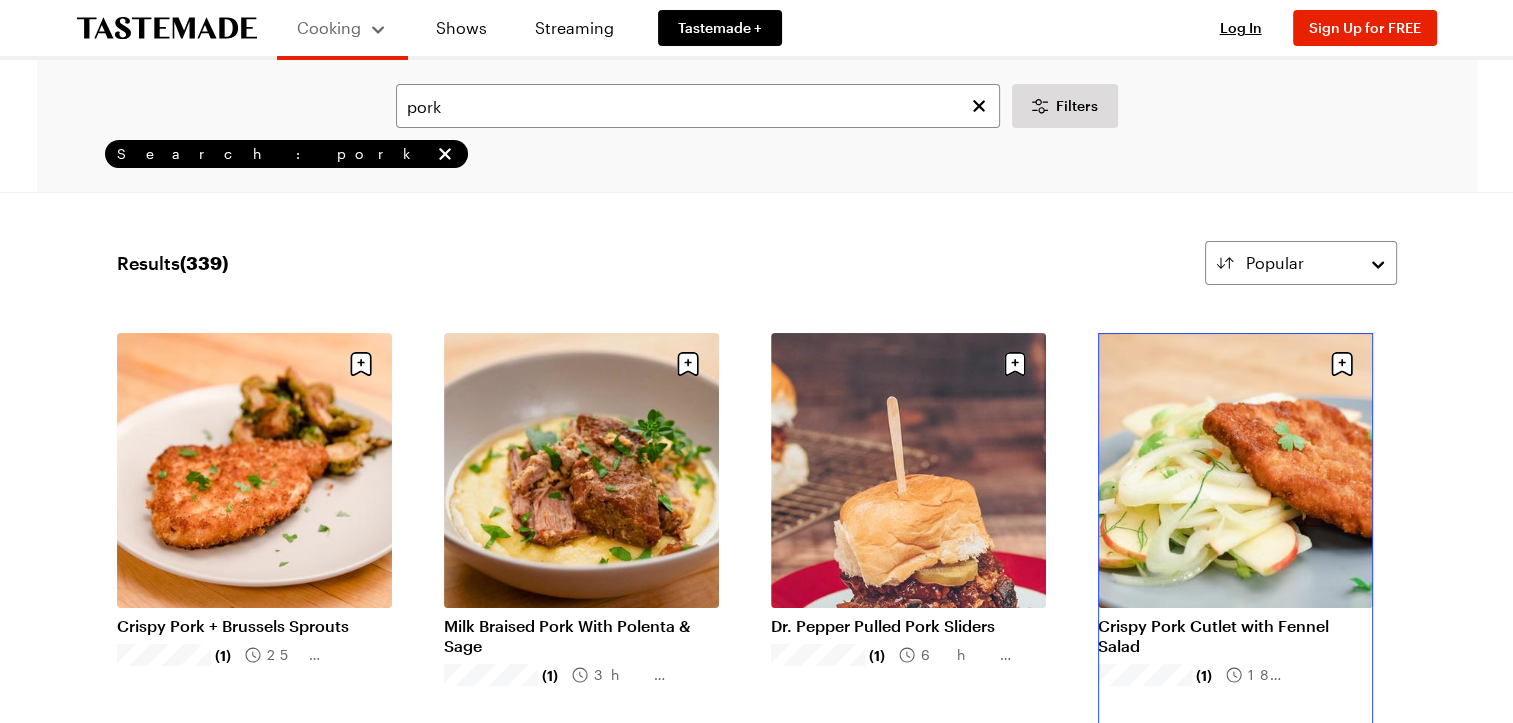 click on "Crispy Pork Cutlet with Fennel Salad" at bounding box center (1235, 636) 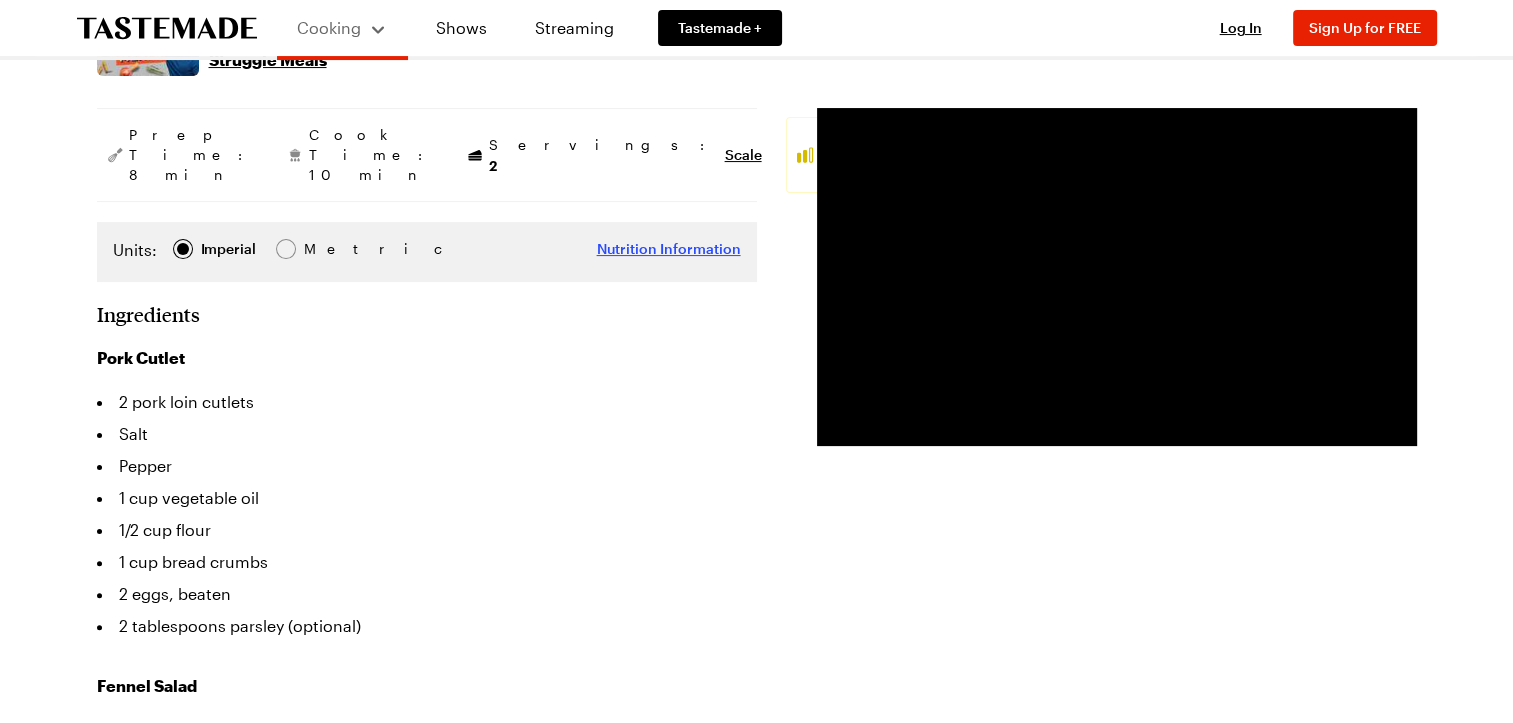 scroll, scrollTop: 384, scrollLeft: 0, axis: vertical 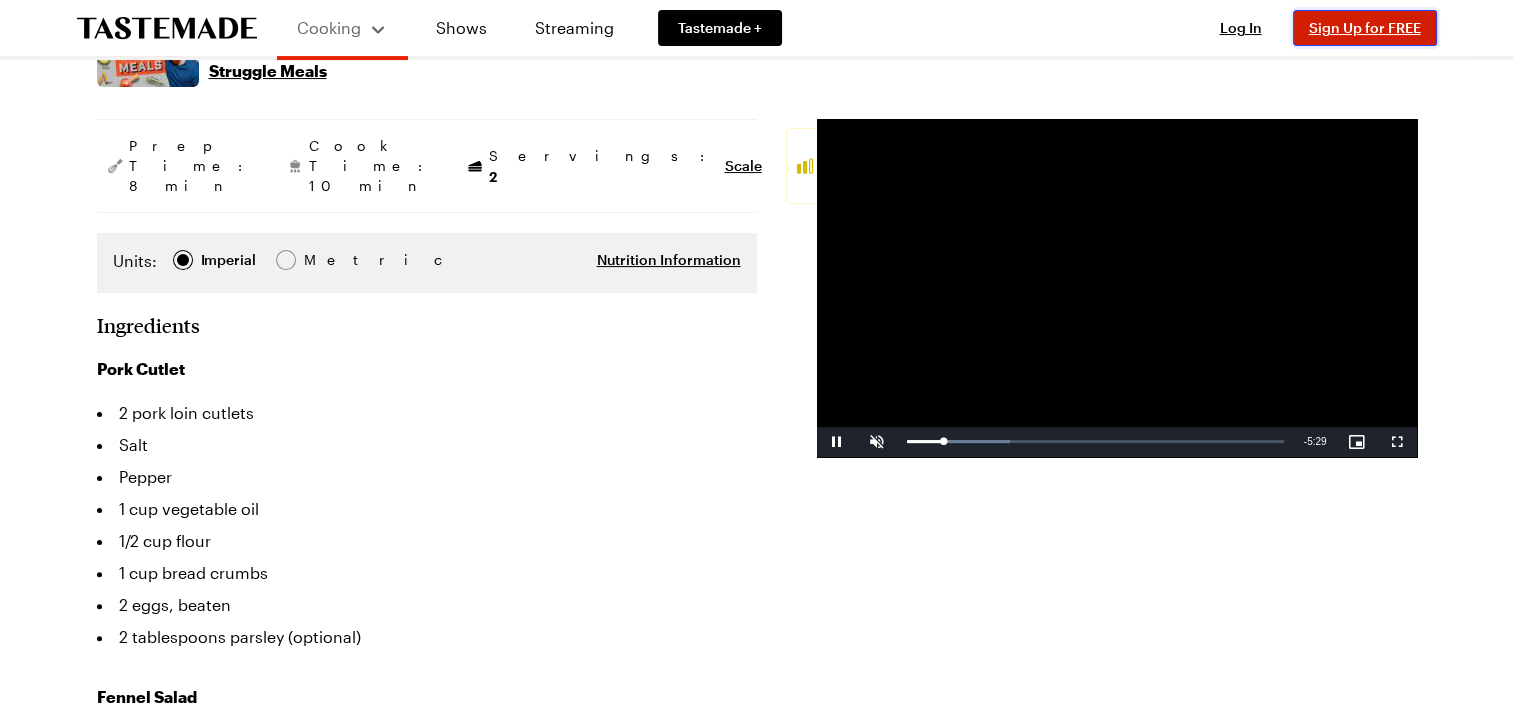 click on "Sign Up for FREE" at bounding box center (1365, 27) 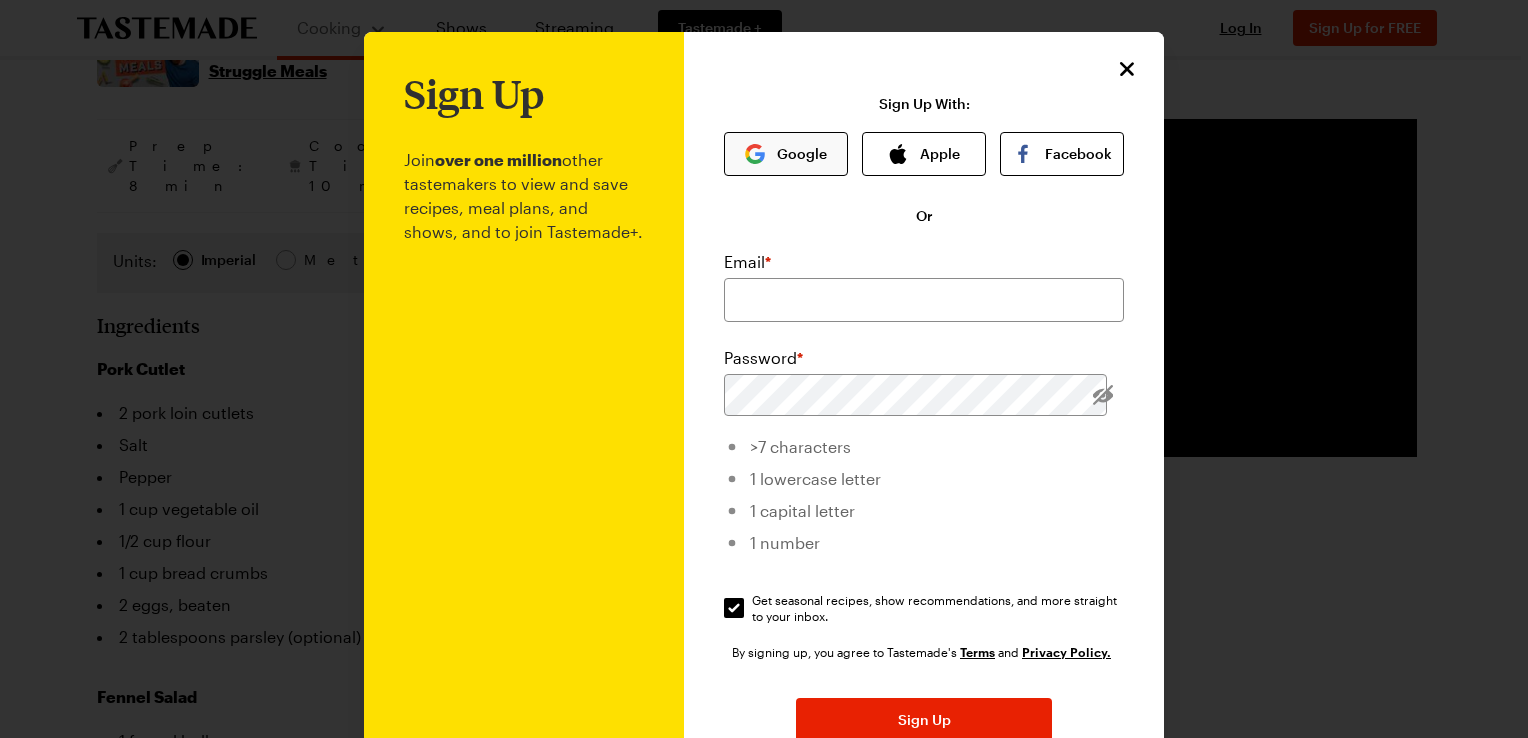 click on "Google" at bounding box center [786, 154] 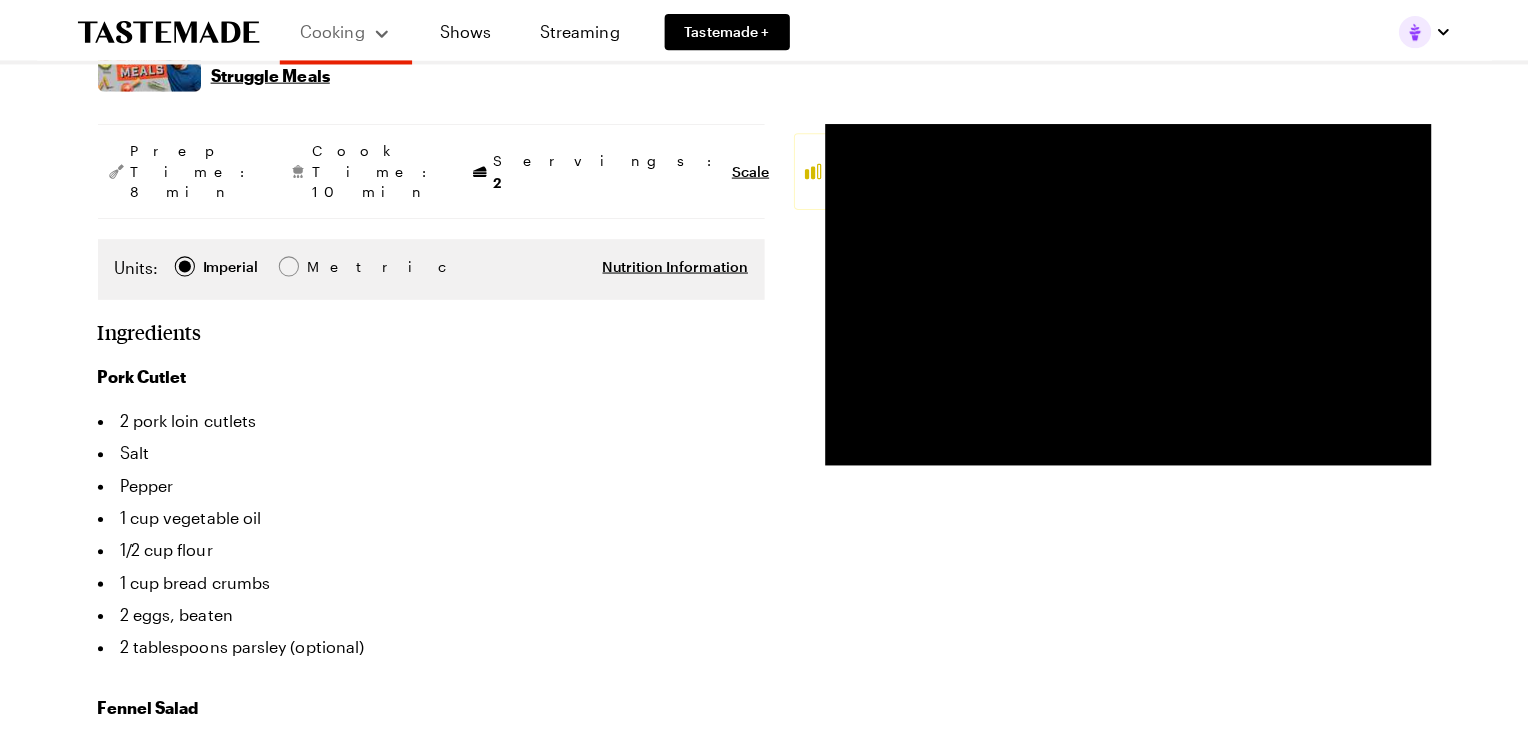 scroll, scrollTop: 0, scrollLeft: 0, axis: both 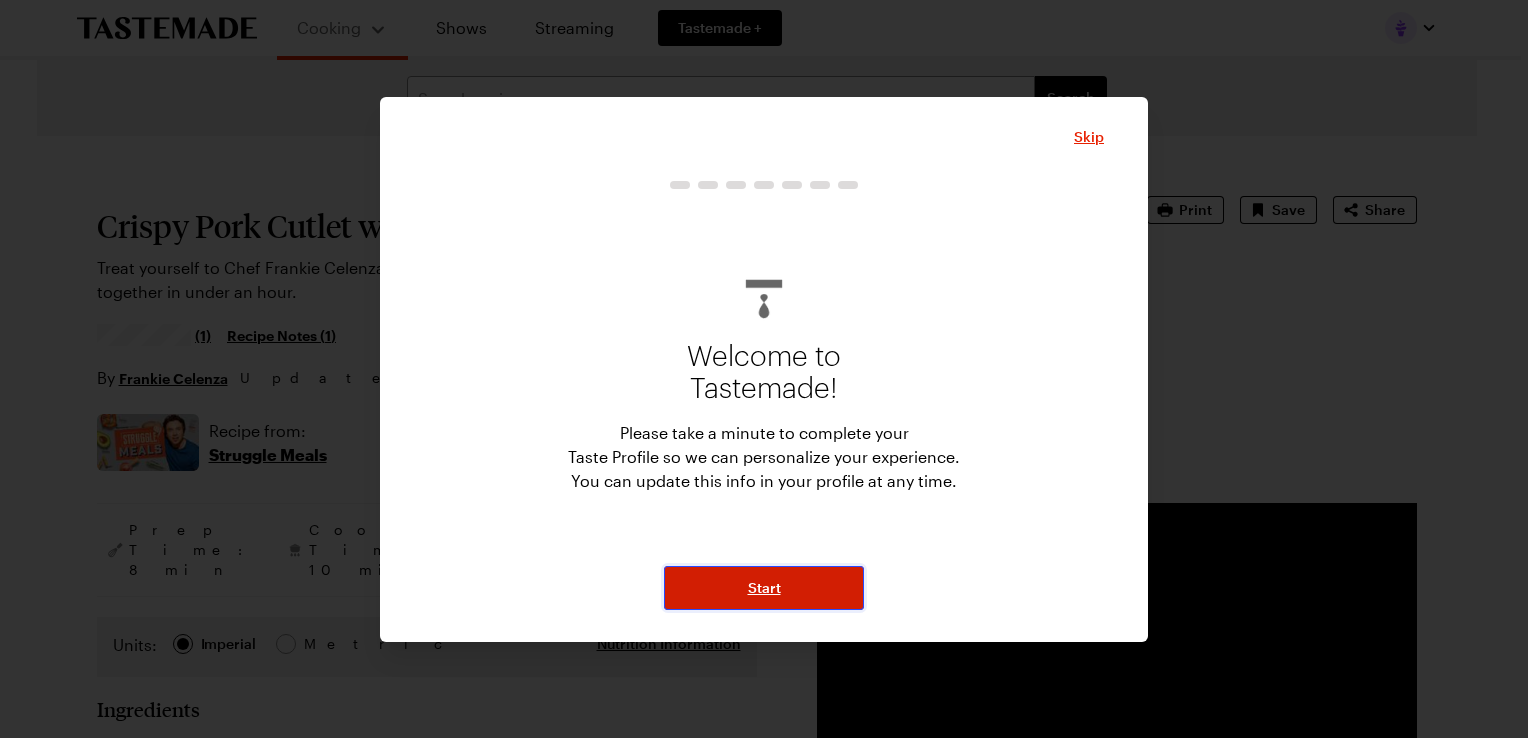 click on "Start" at bounding box center [764, 588] 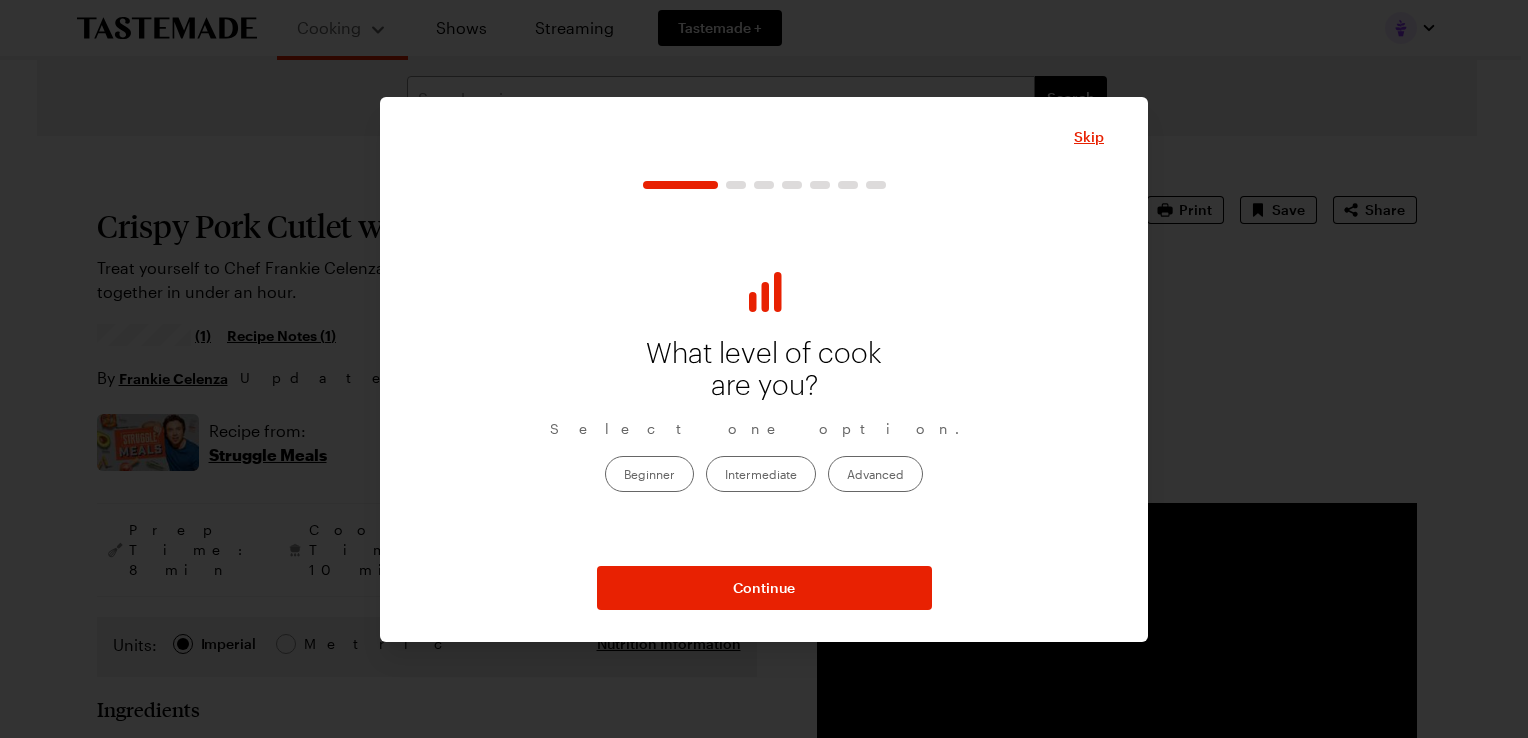 click on "Intermediate" at bounding box center (761, 474) 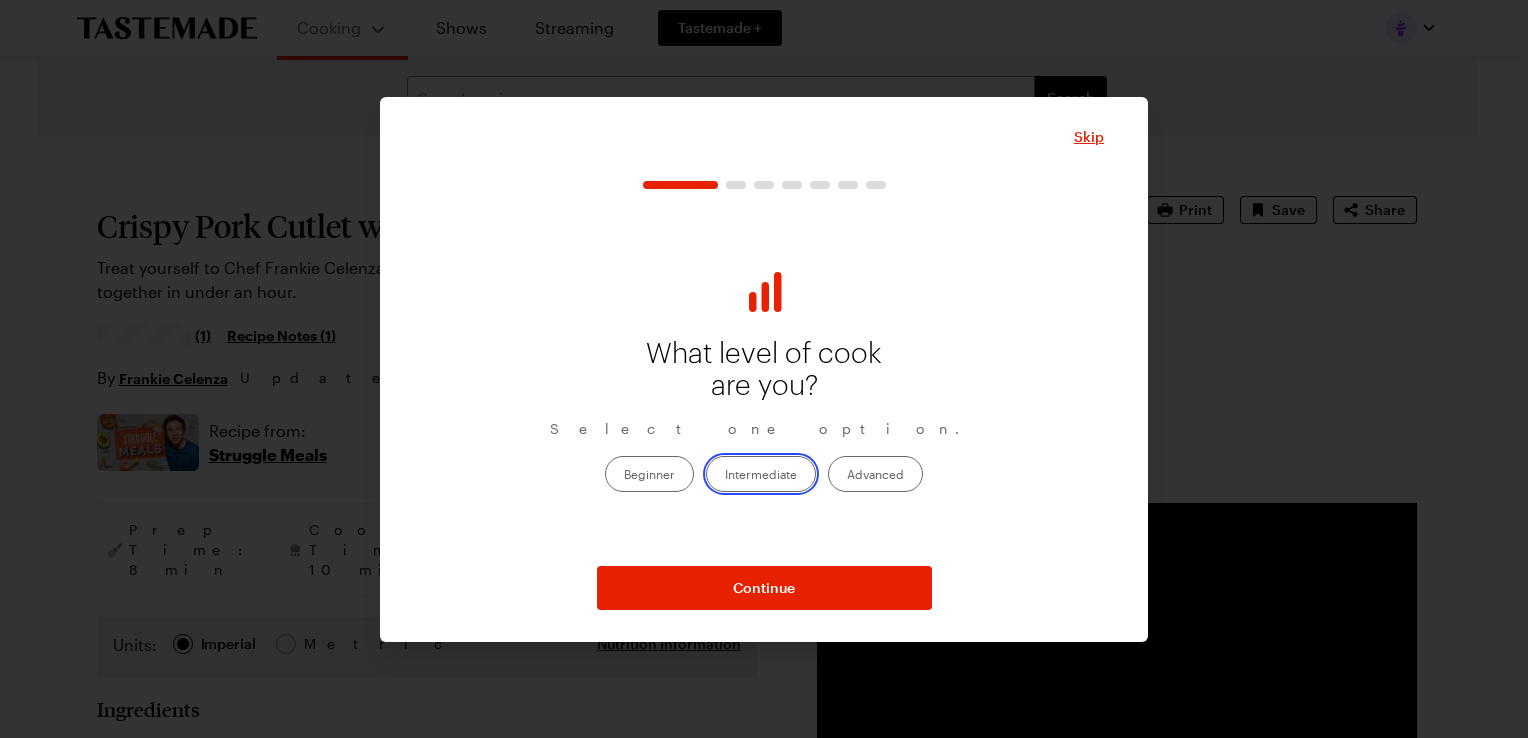 click on "Intermediate" at bounding box center [725, 476] 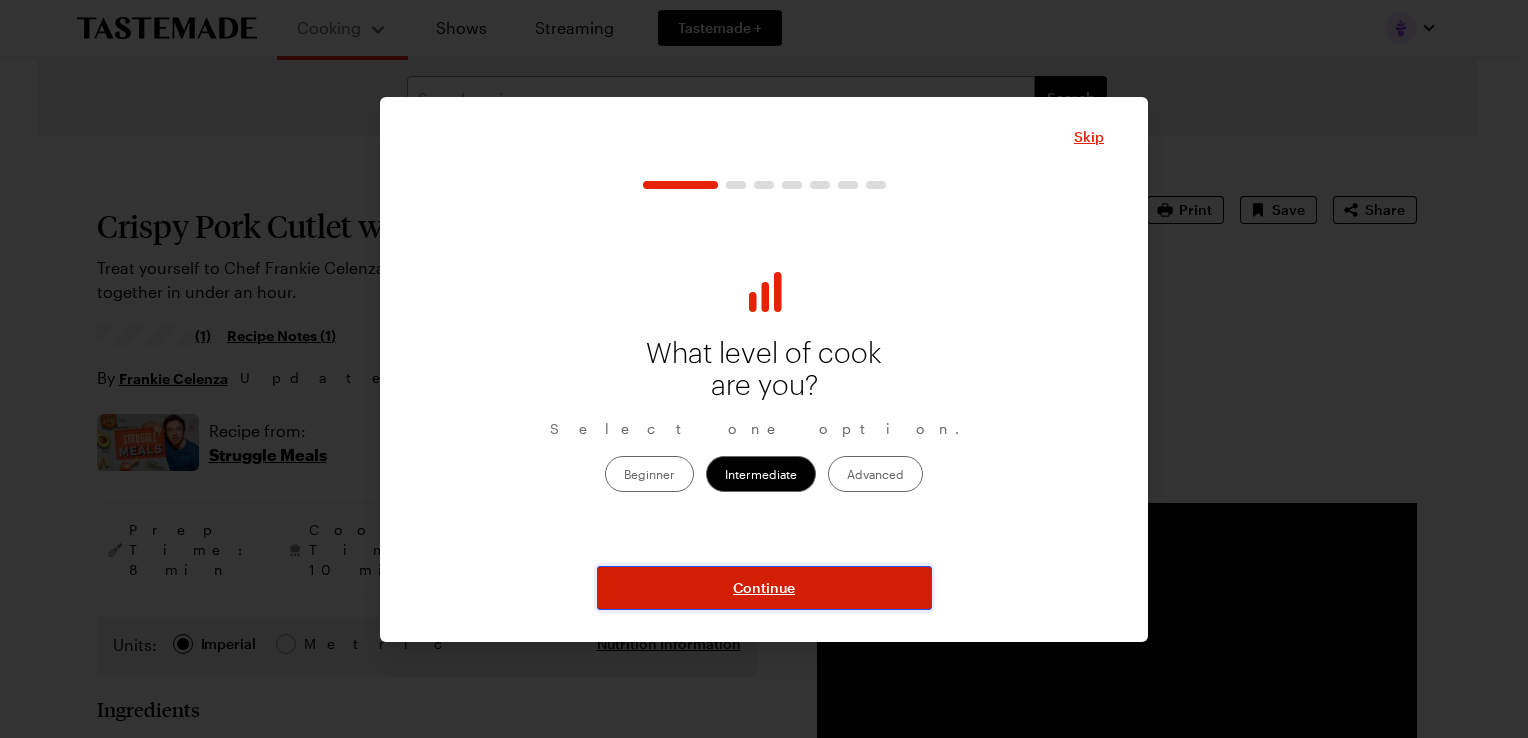 click on "Continue" at bounding box center (764, 588) 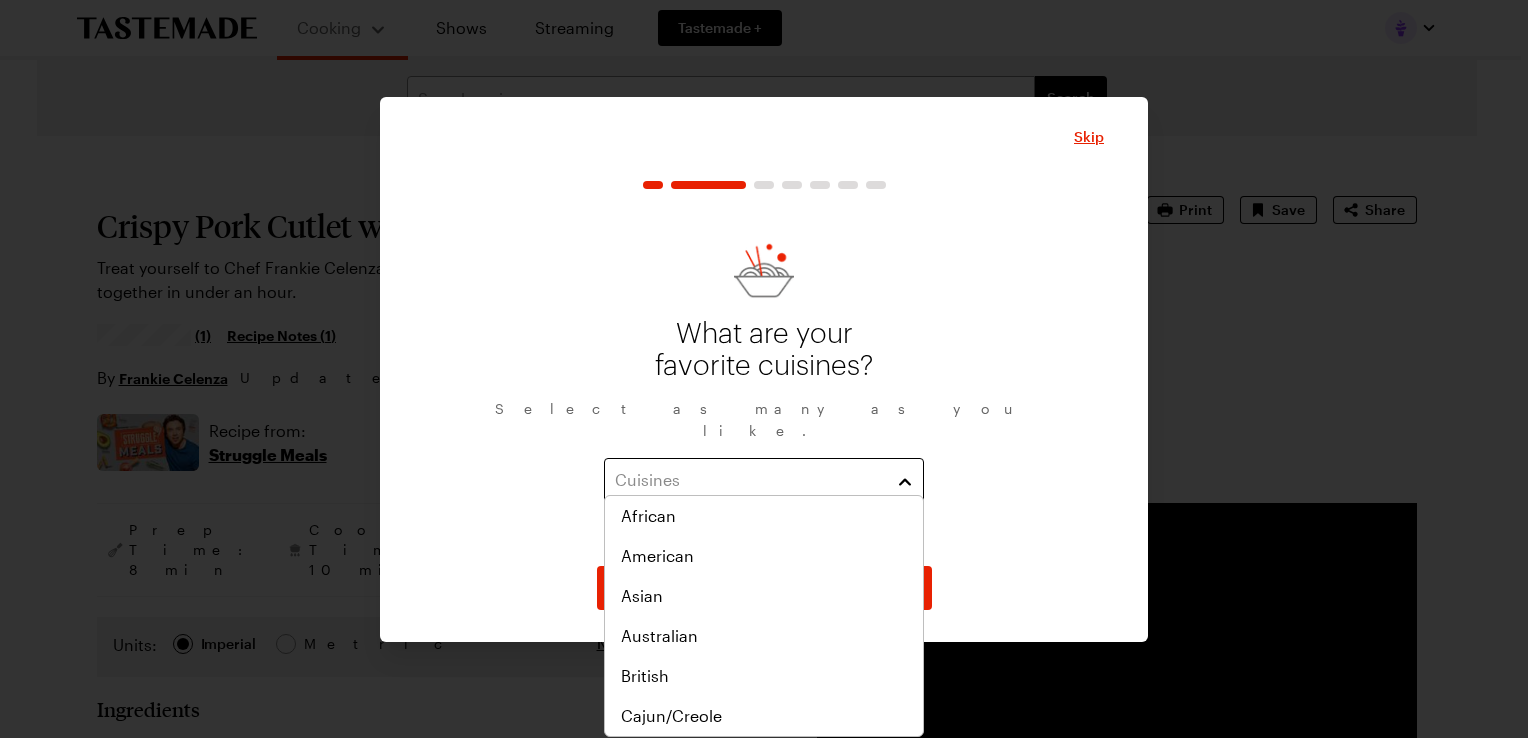 click on "Cuisines" at bounding box center (764, 480) 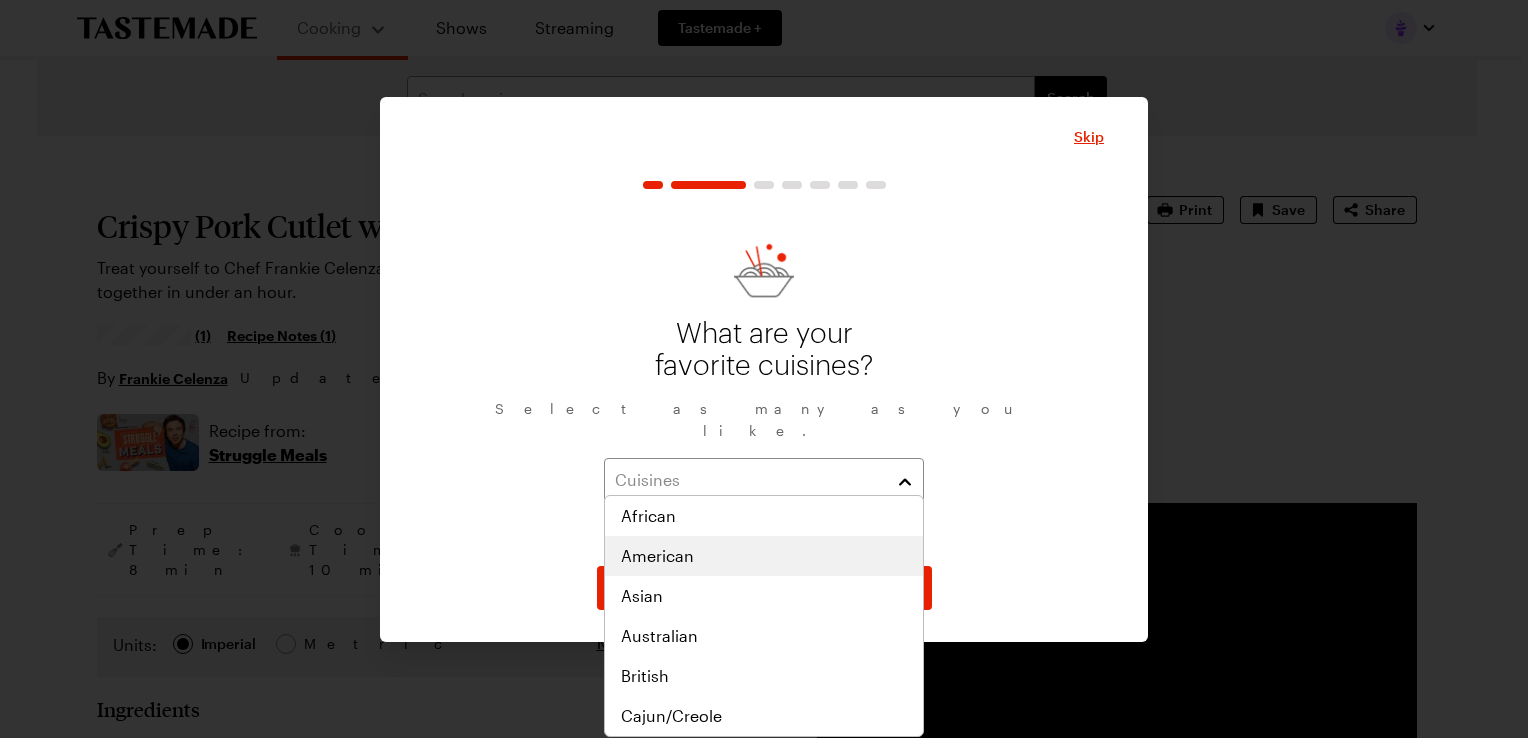 click on "American" at bounding box center [764, 556] 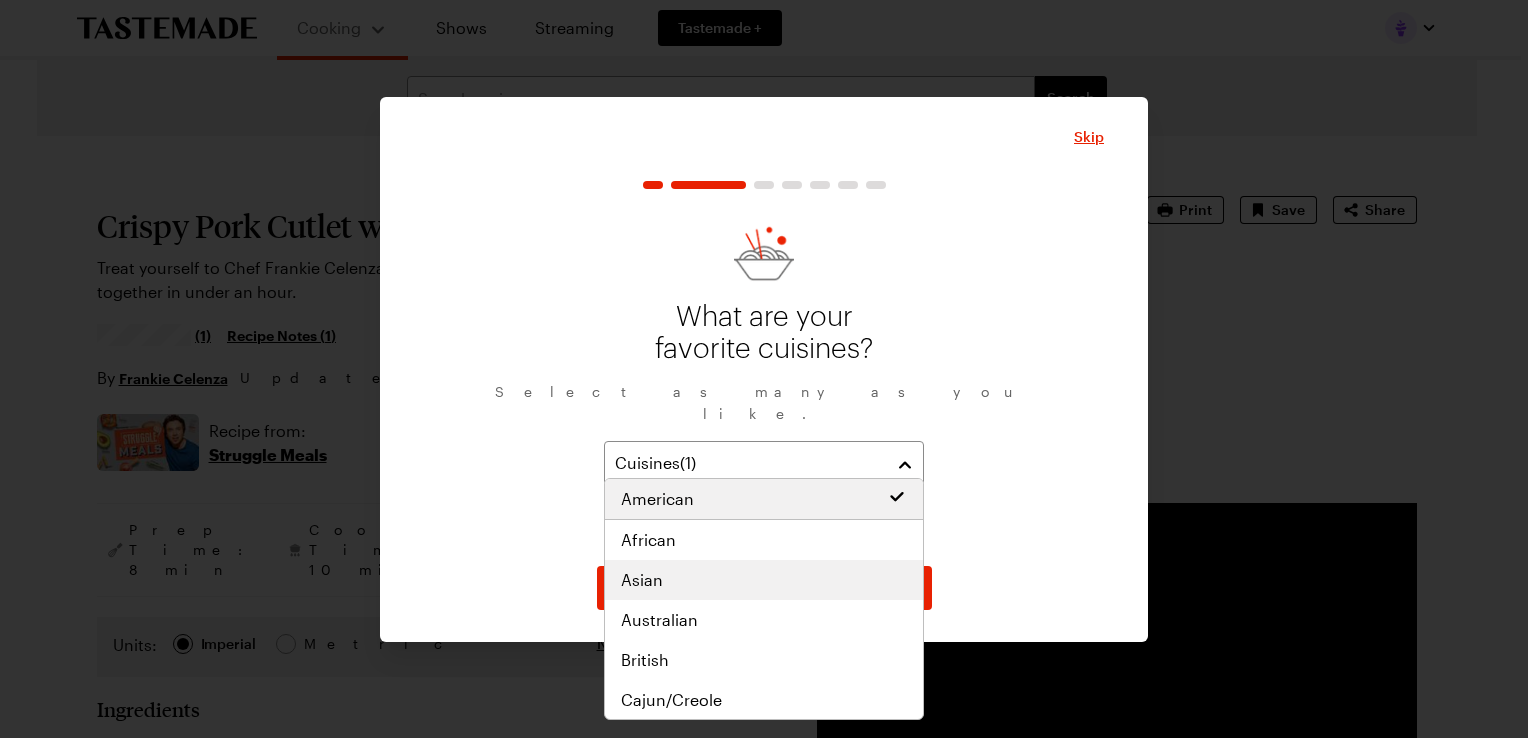 click on "Asian" at bounding box center (764, 580) 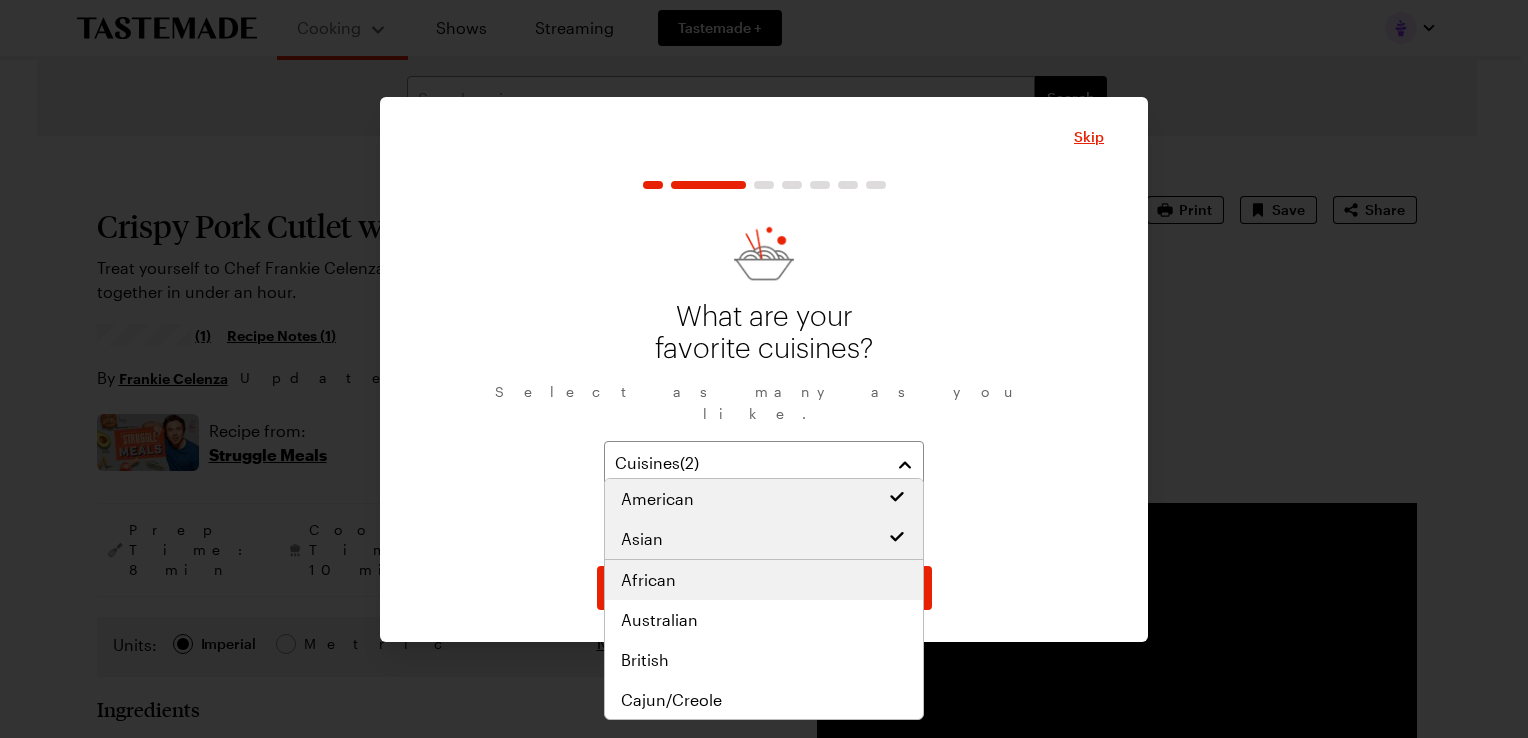 click on "African" at bounding box center [764, 580] 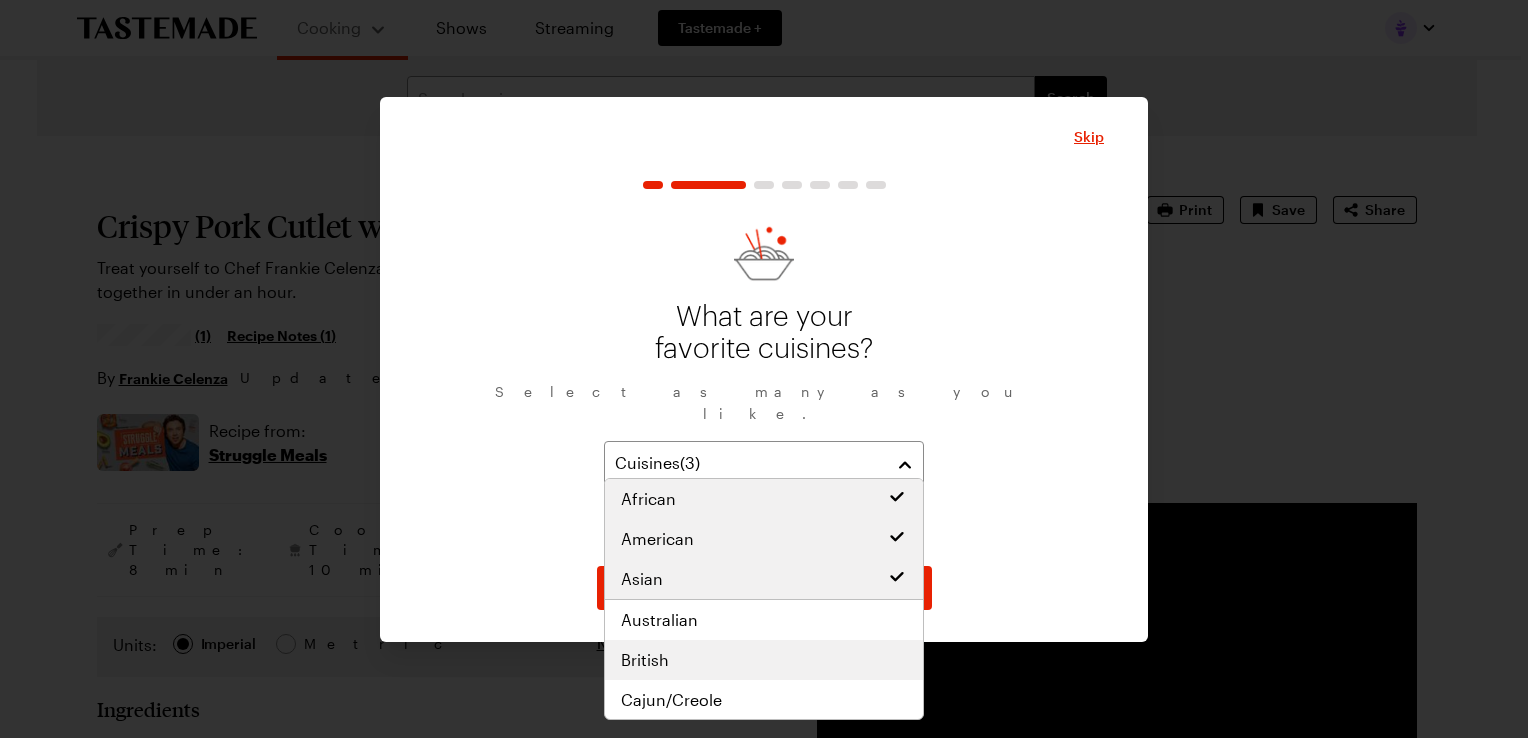 click on "British" at bounding box center (764, 660) 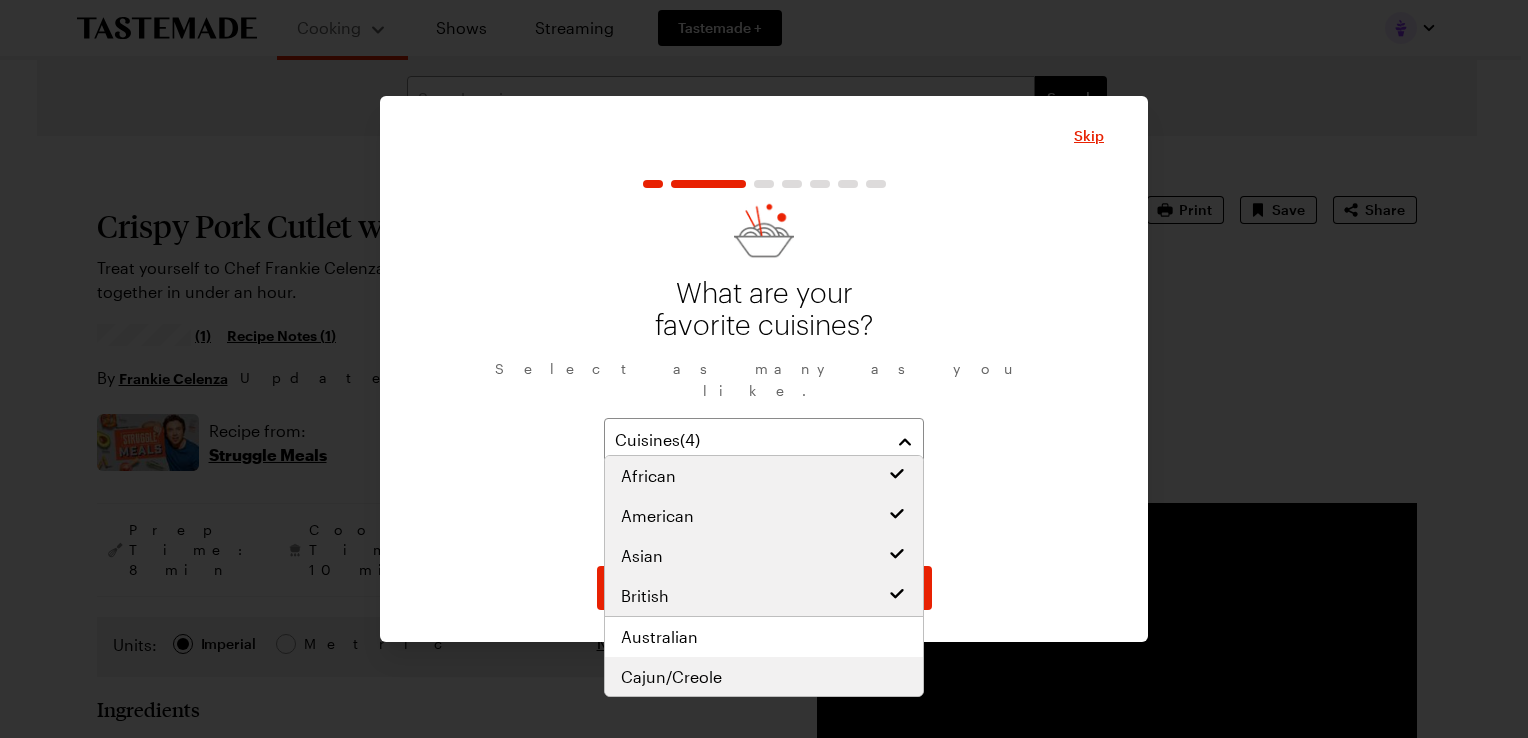scroll, scrollTop: 0, scrollLeft: 0, axis: both 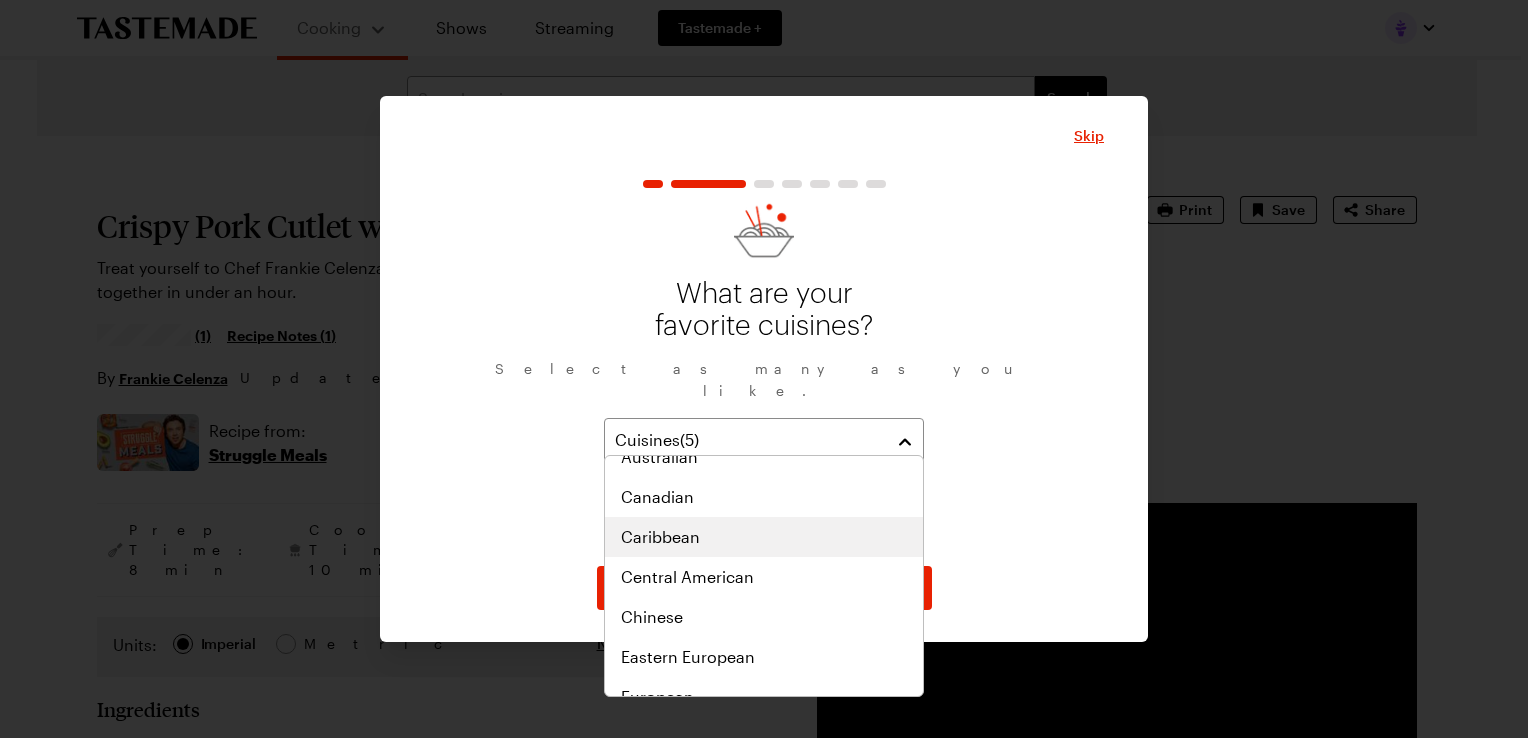 click on "Caribbean" at bounding box center (764, 537) 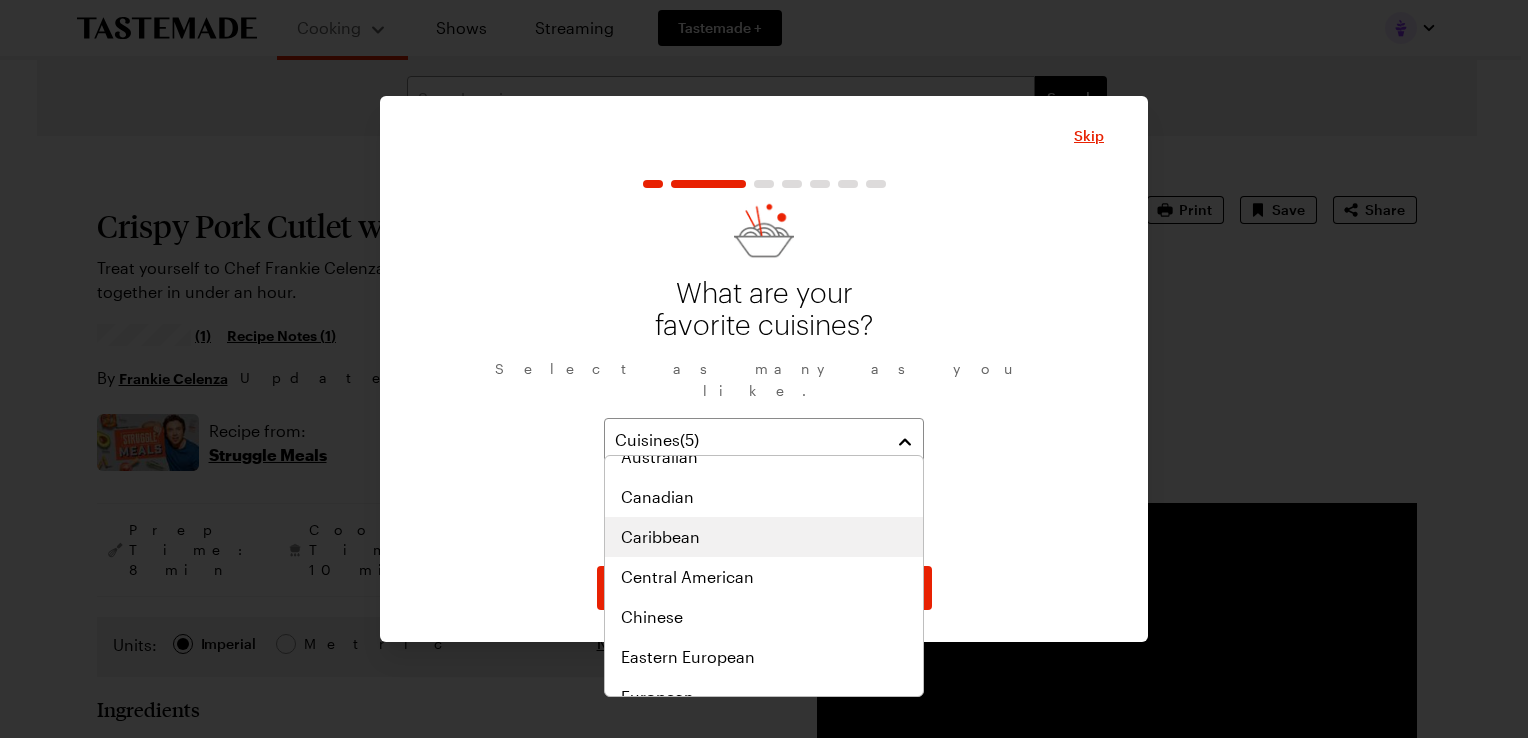 scroll, scrollTop: 260, scrollLeft: 0, axis: vertical 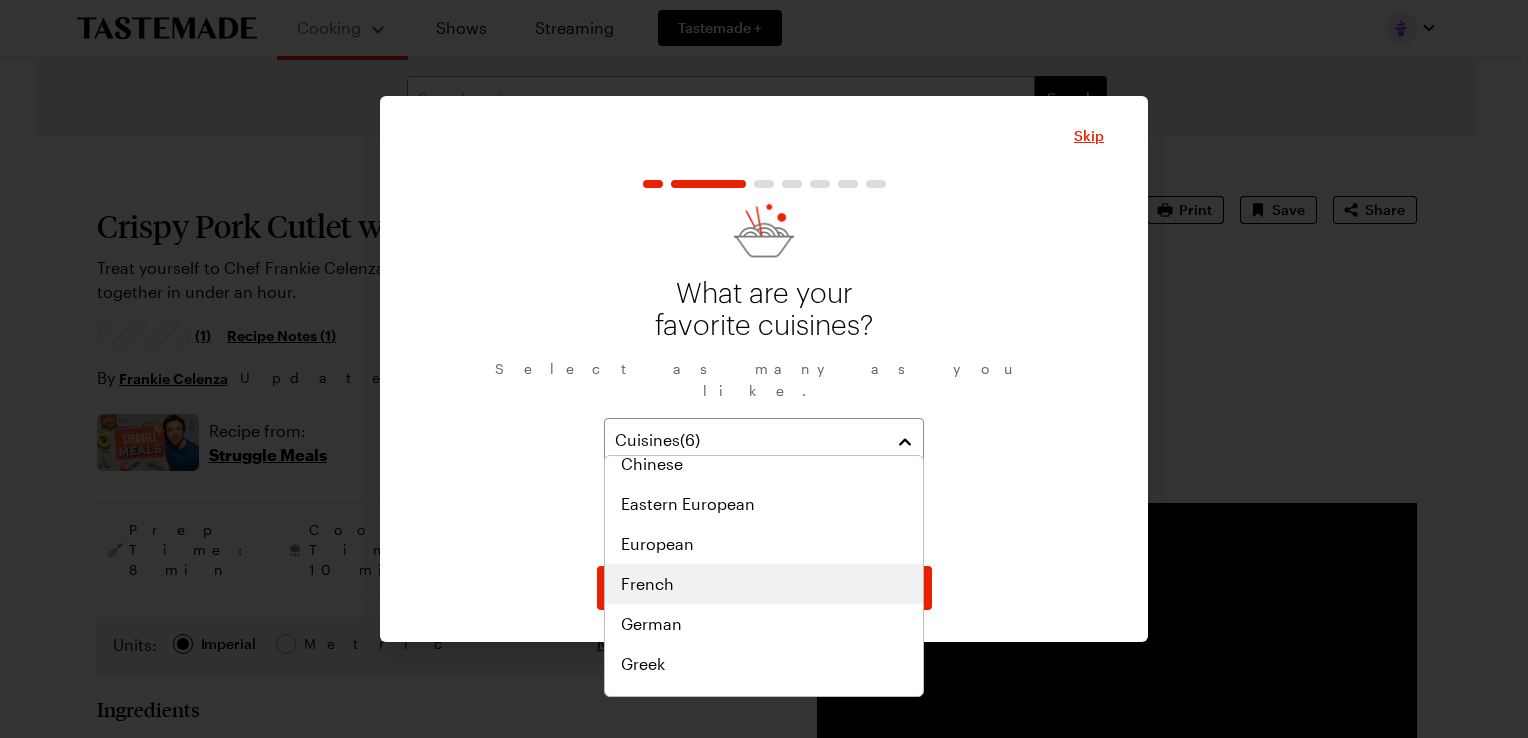 click on "French" at bounding box center [764, 584] 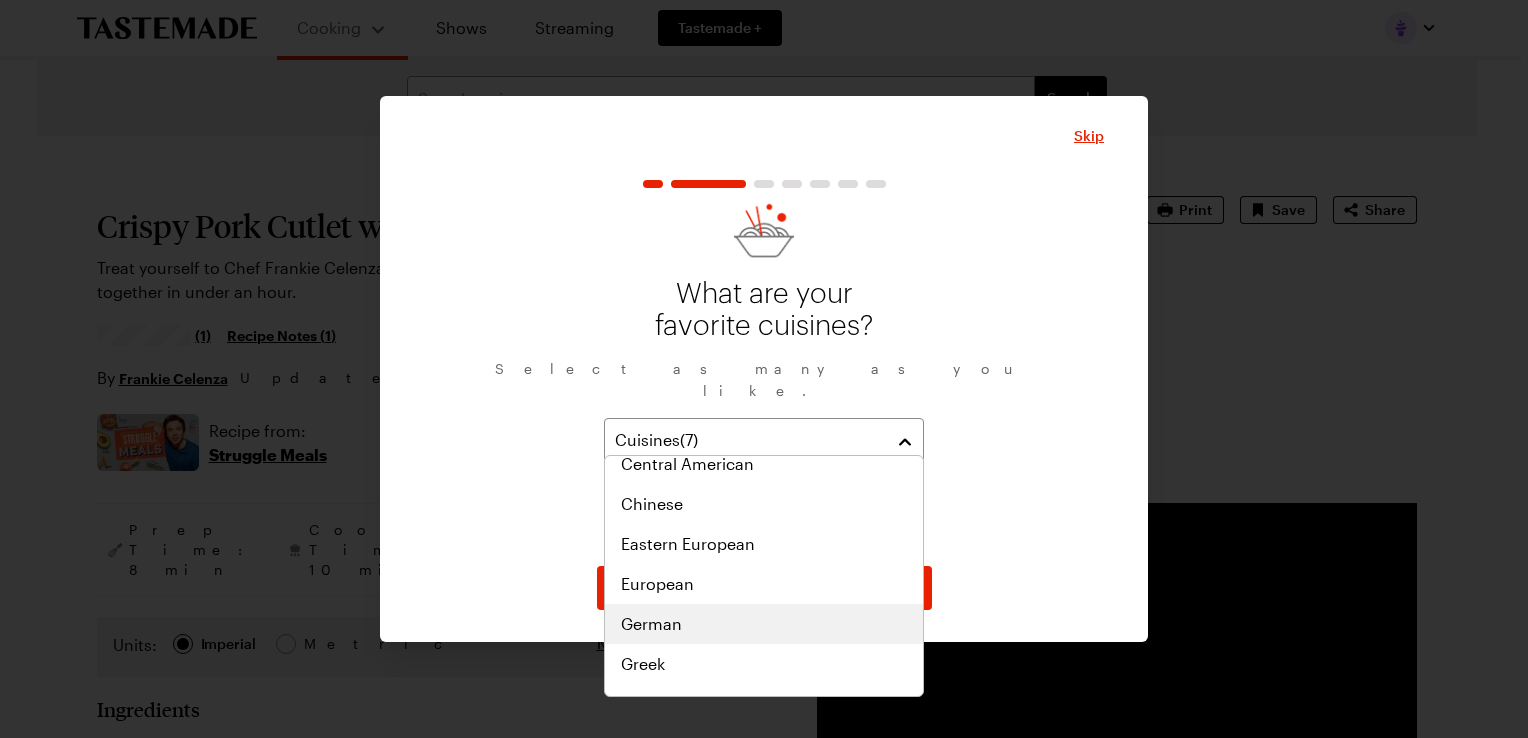 scroll, scrollTop: 413, scrollLeft: 0, axis: vertical 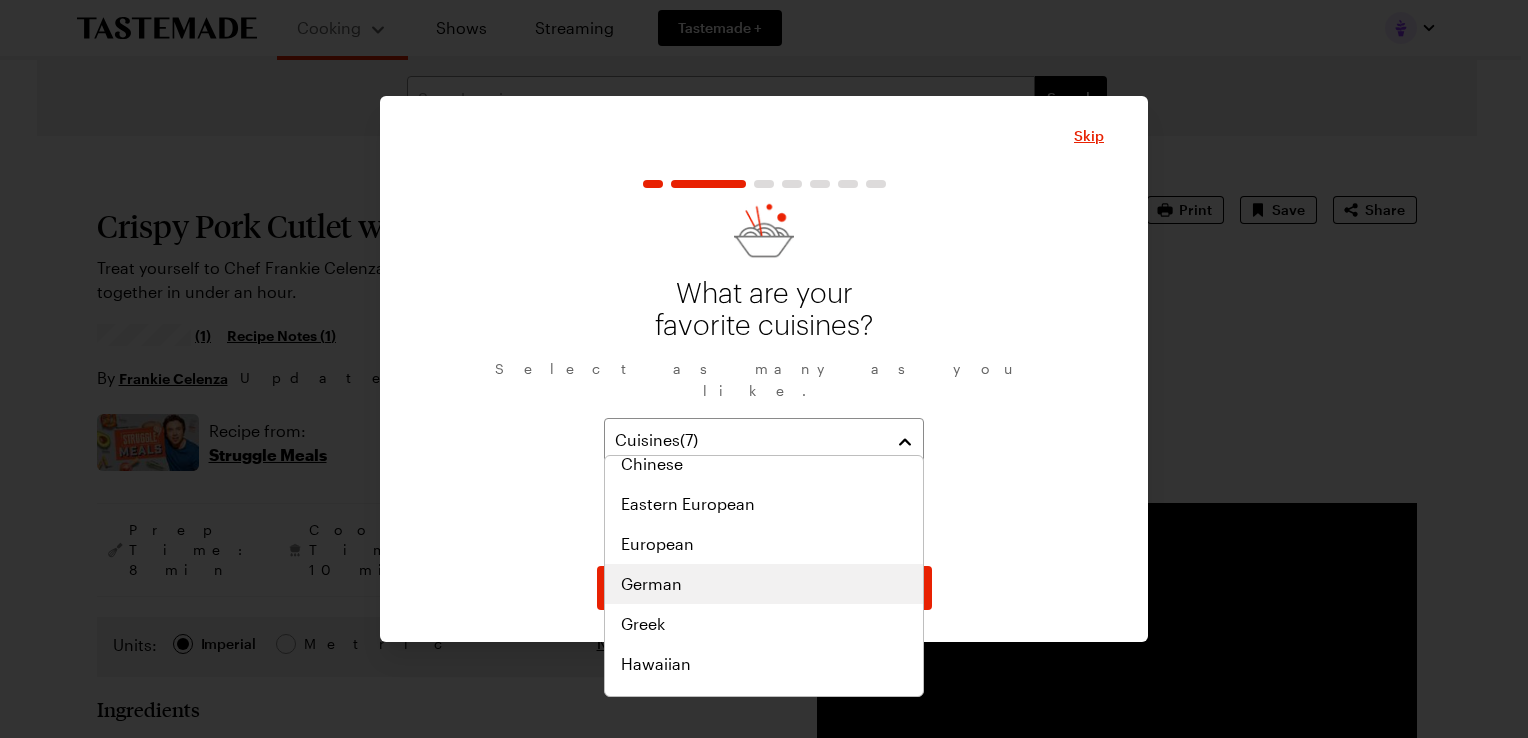 click on "German" at bounding box center [651, 584] 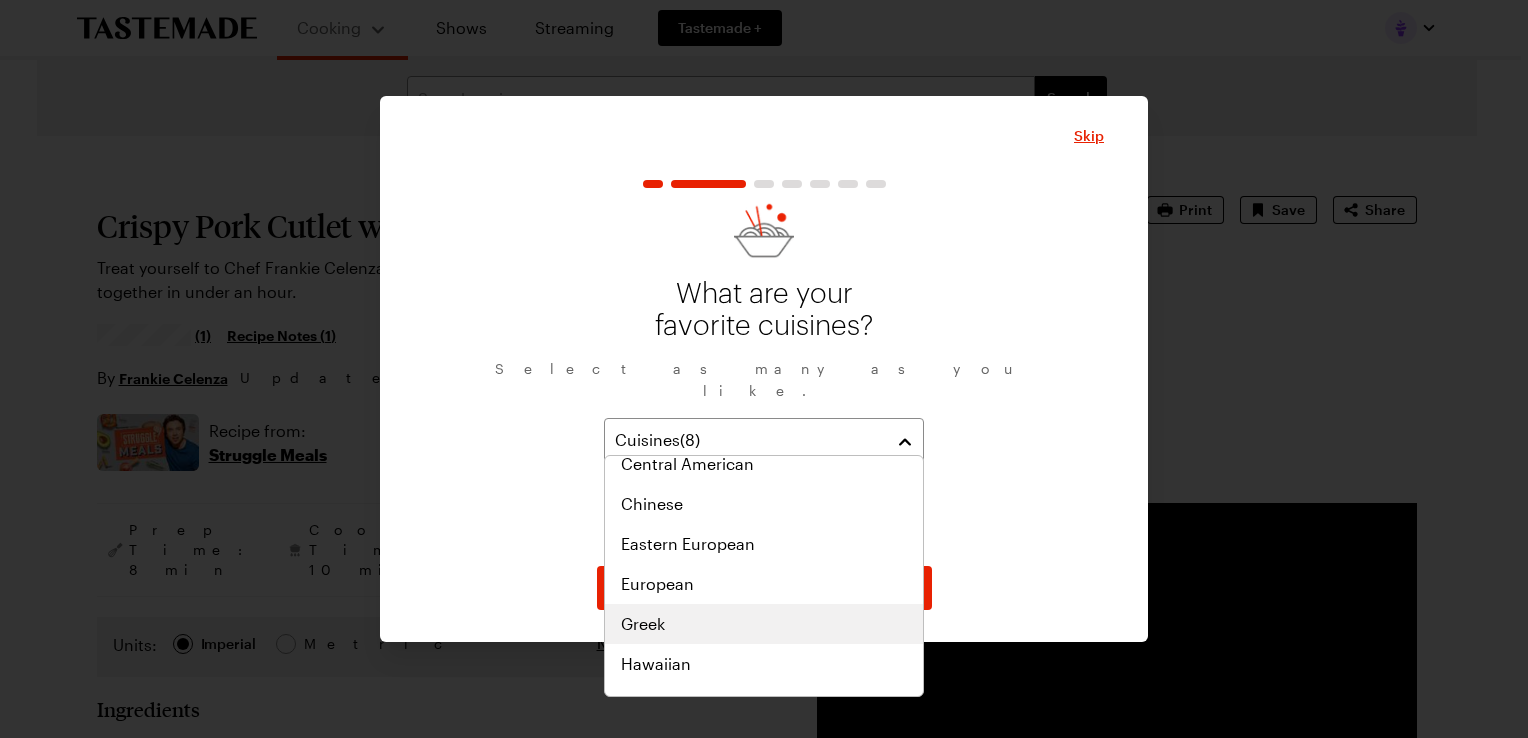 scroll, scrollTop: 453, scrollLeft: 0, axis: vertical 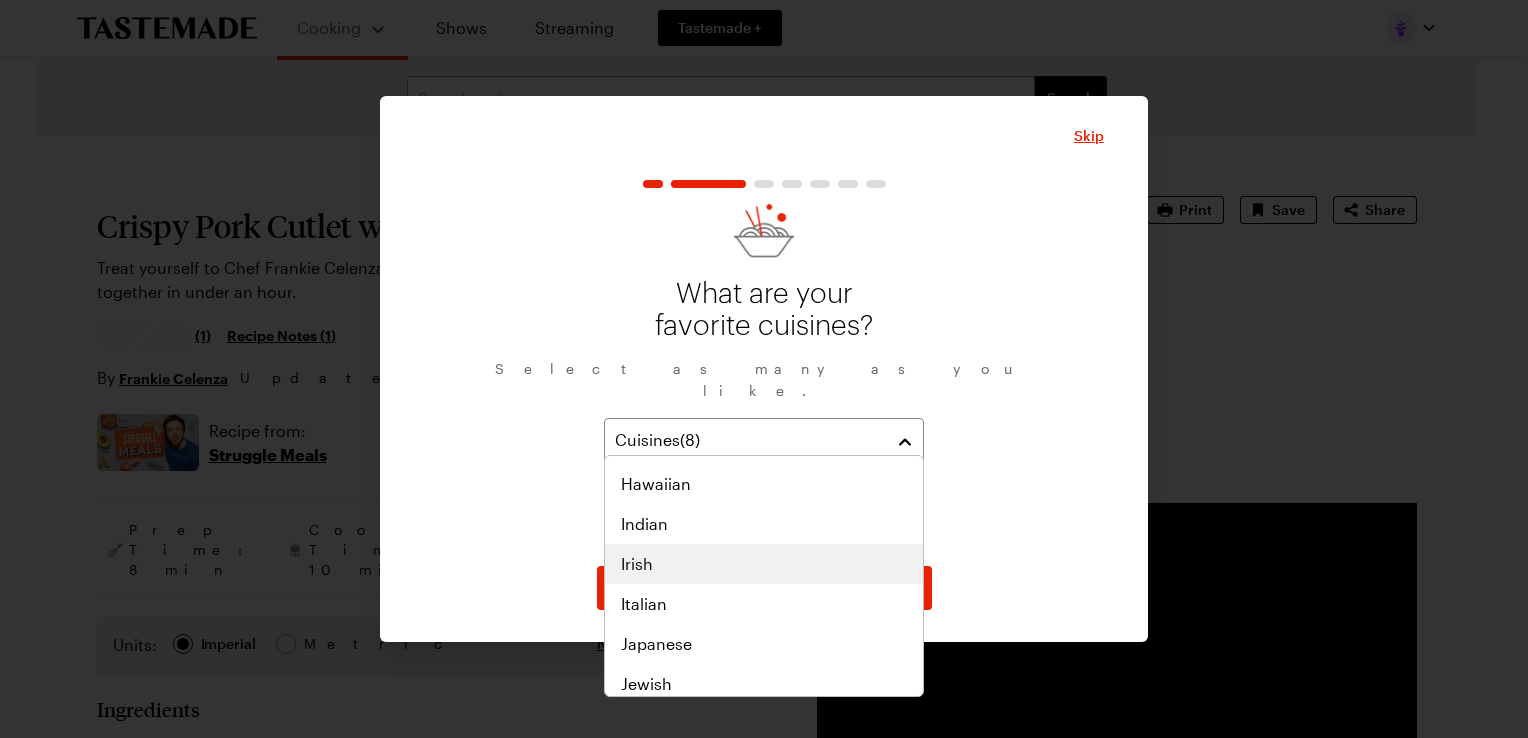 click on "Irish" at bounding box center [764, 564] 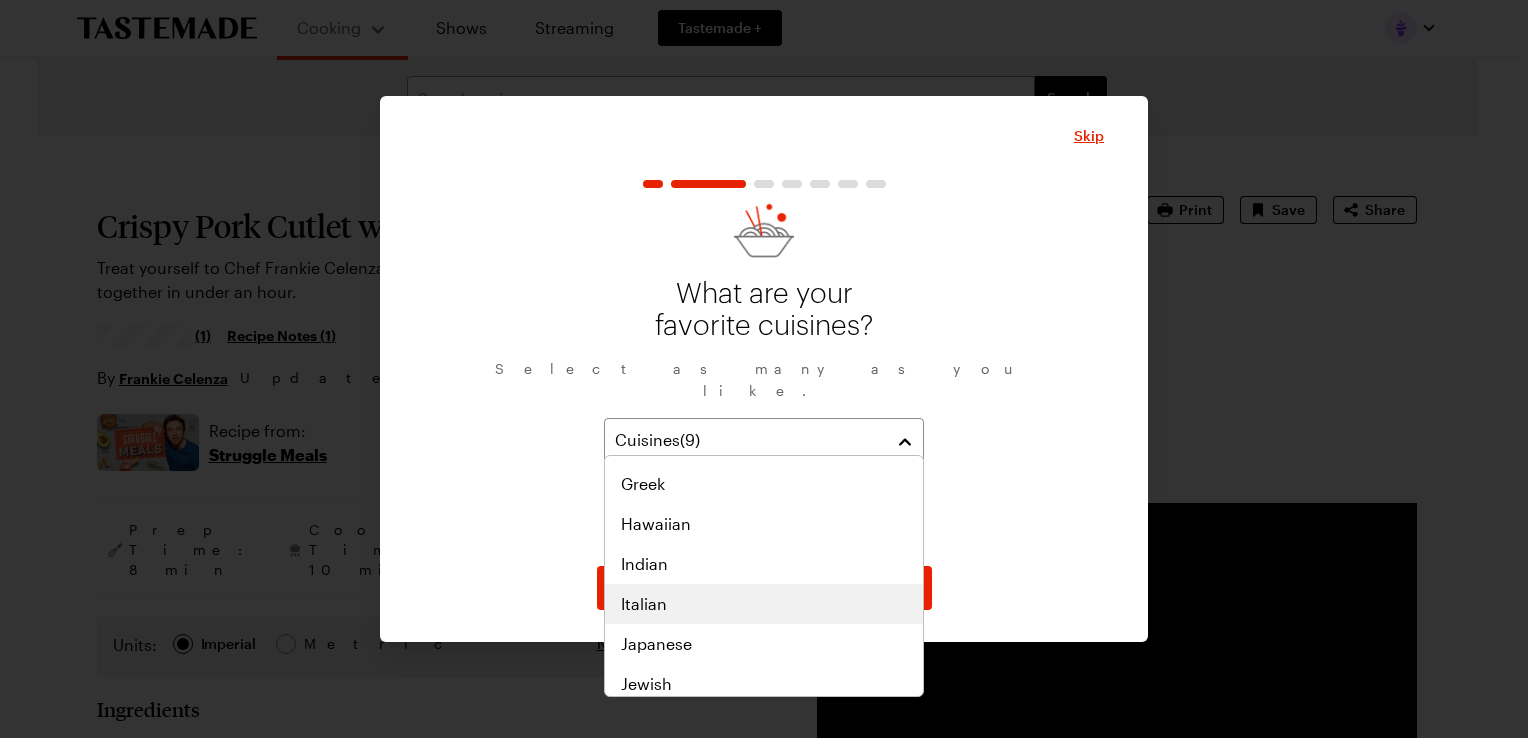 scroll, scrollTop: 633, scrollLeft: 0, axis: vertical 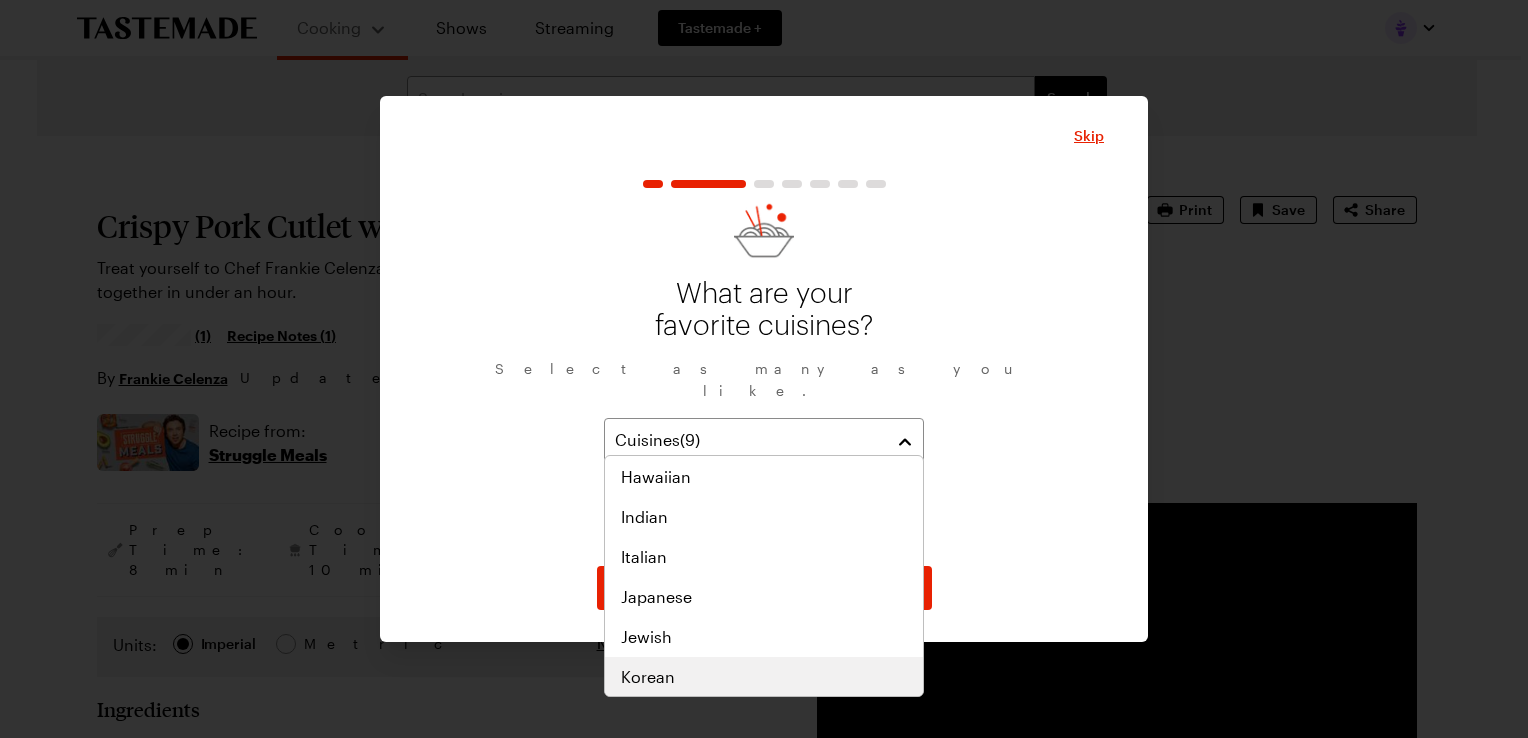 click on "Korean" at bounding box center (764, 677) 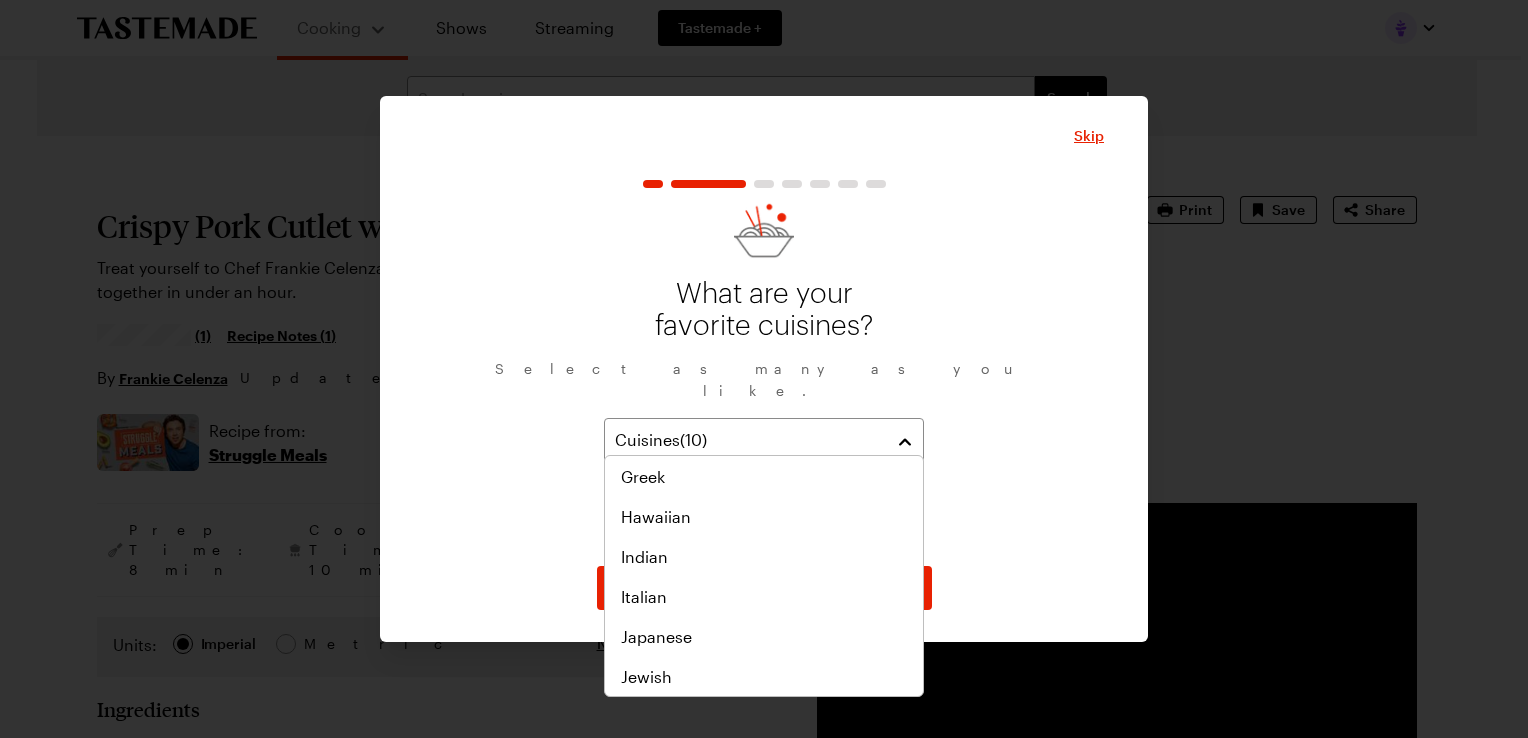 scroll, scrollTop: 680, scrollLeft: 0, axis: vertical 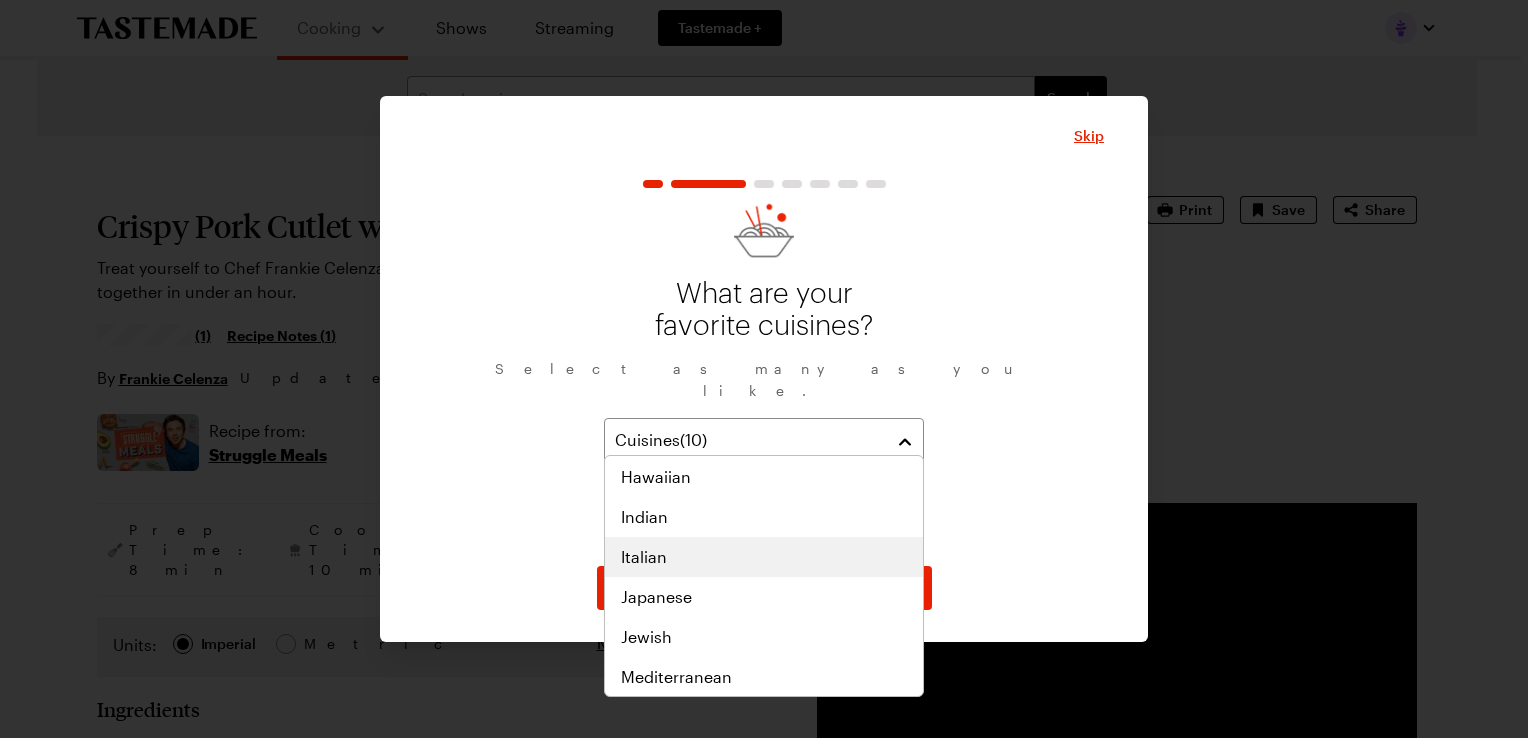 click on "Italian" at bounding box center [764, 557] 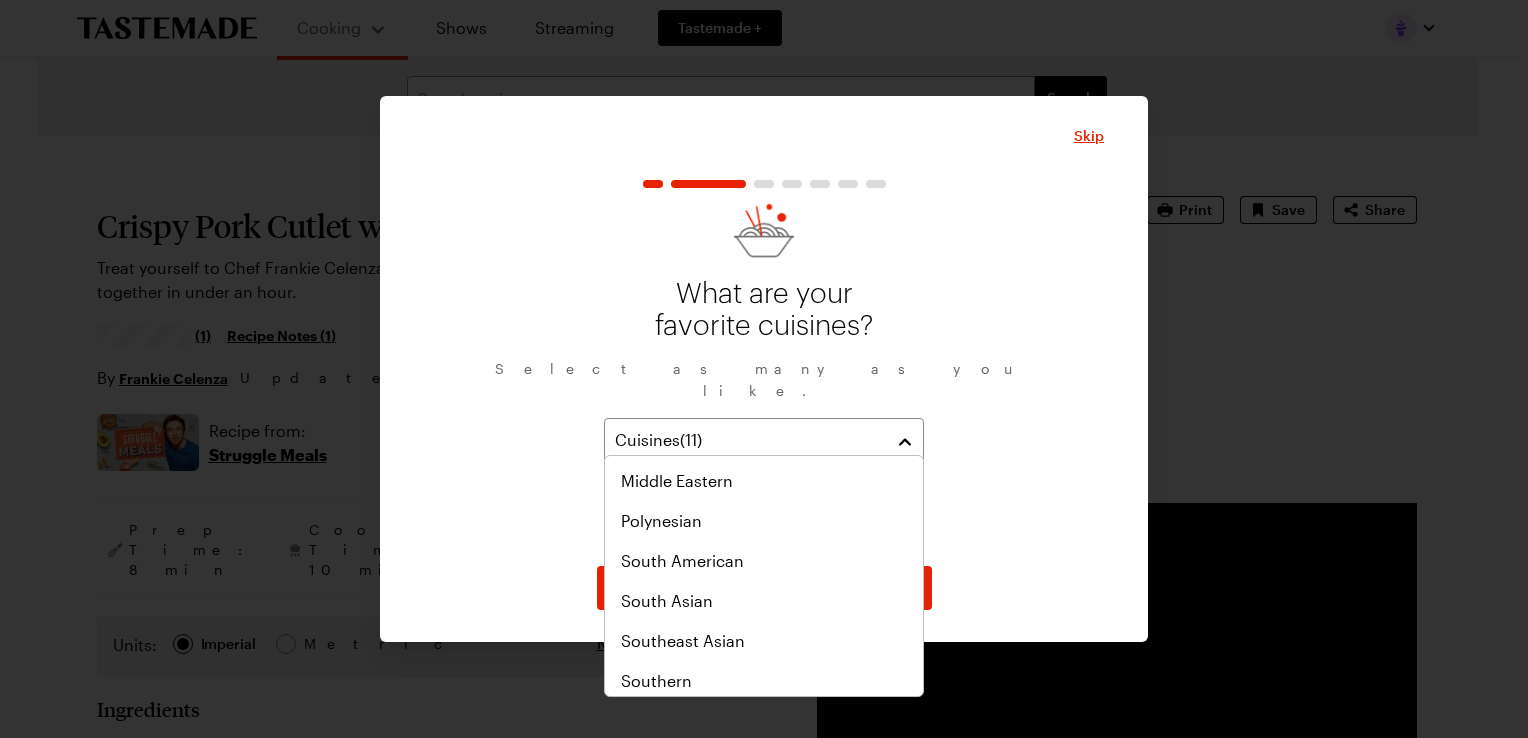 scroll, scrollTop: 1040, scrollLeft: 0, axis: vertical 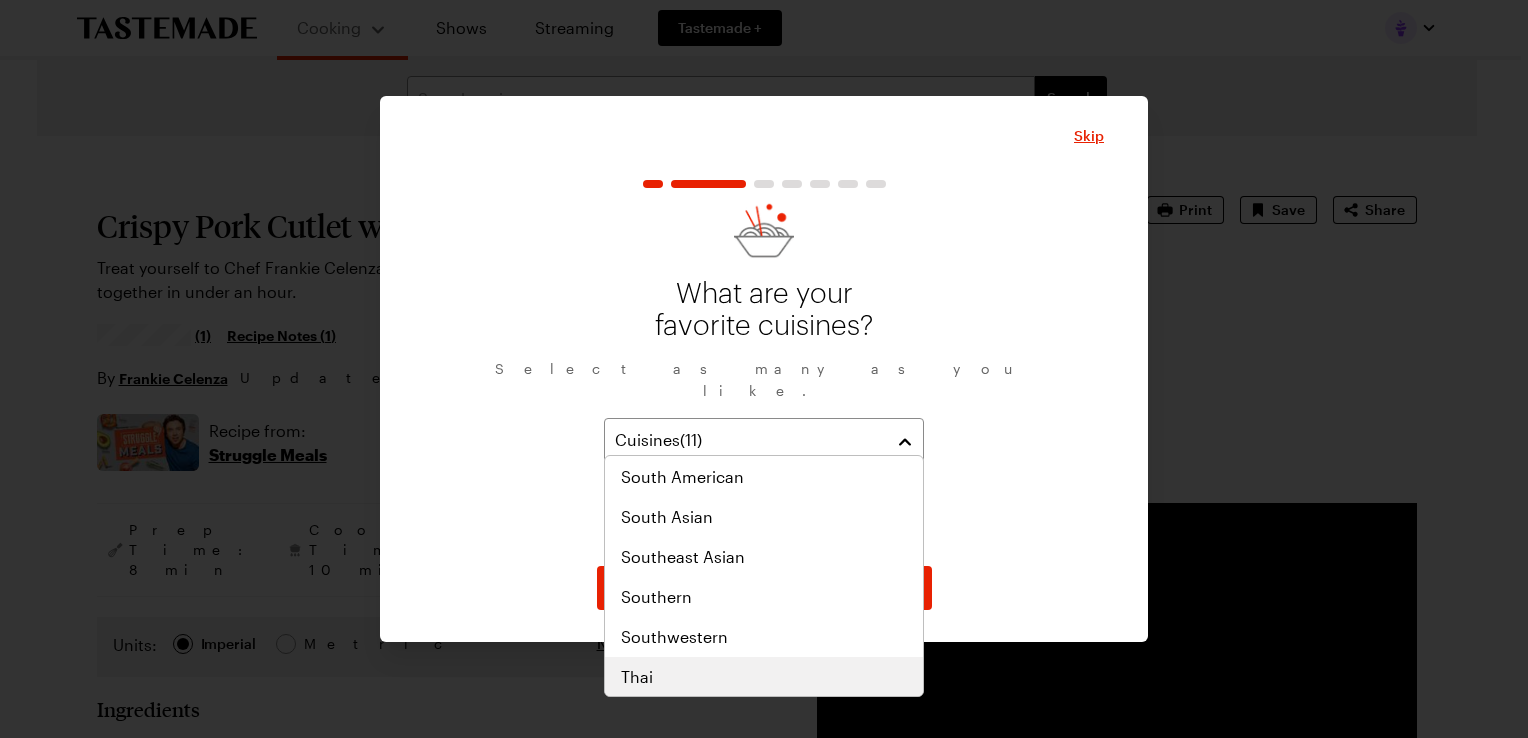click on "Thai" at bounding box center [764, 677] 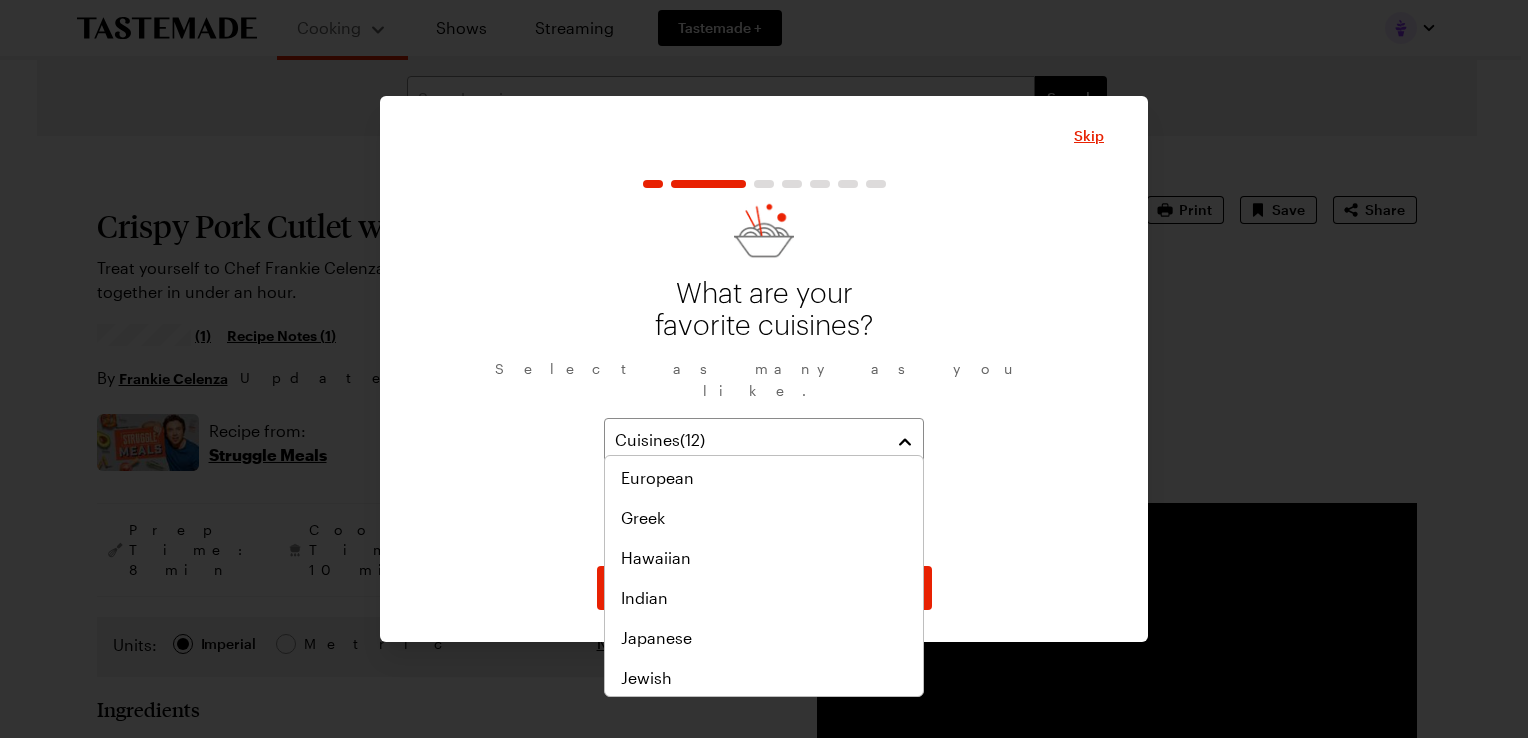 scroll, scrollTop: 694, scrollLeft: 0, axis: vertical 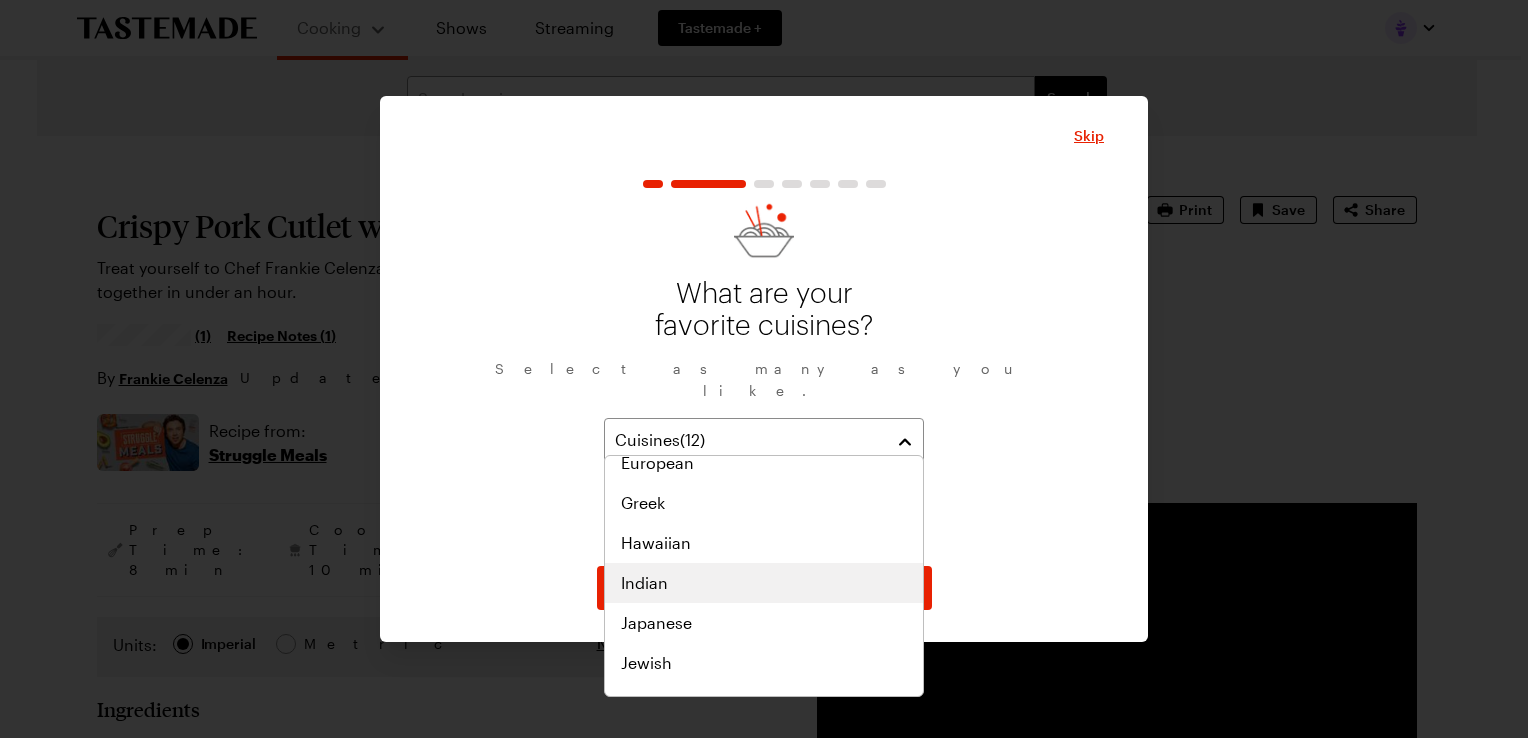 click on "Indian" at bounding box center [764, 583] 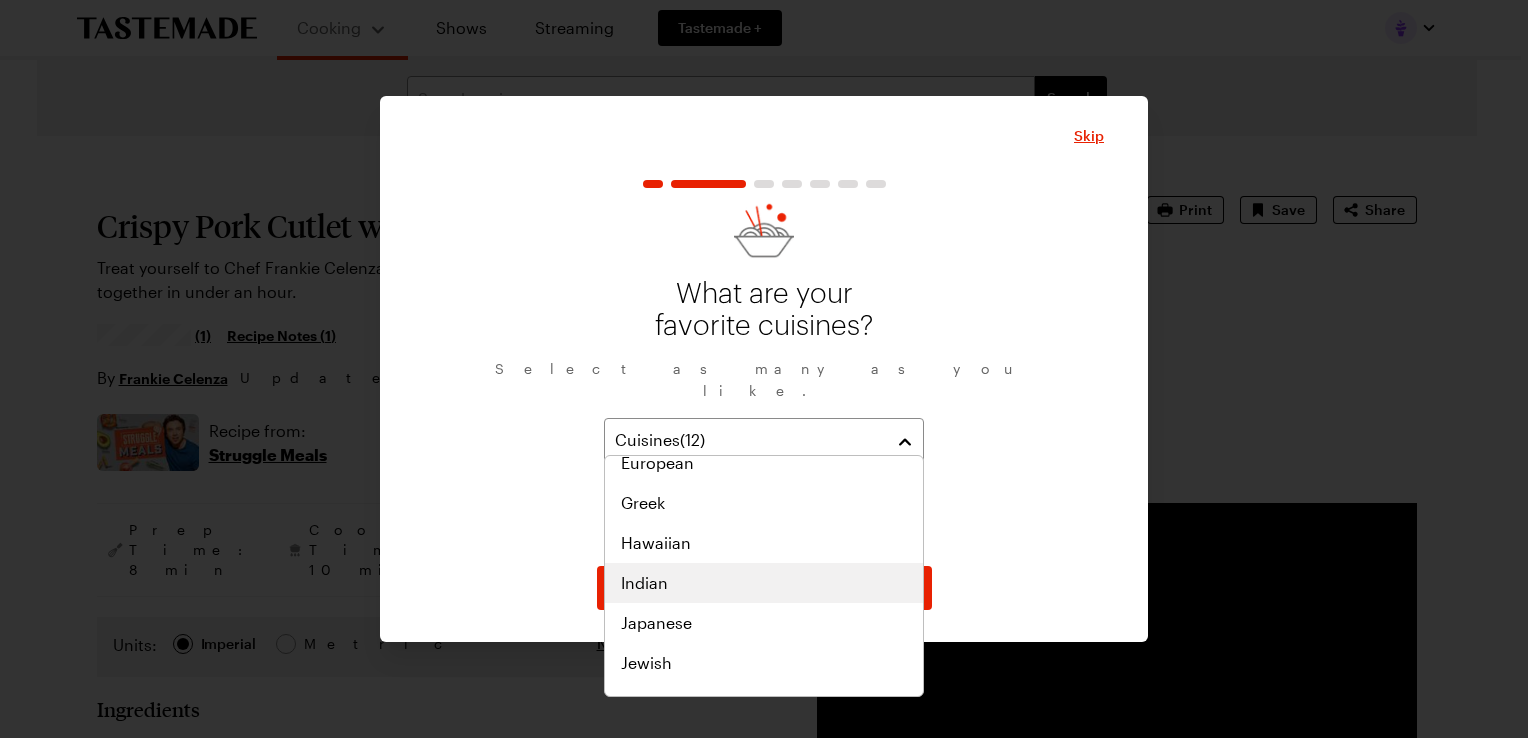 scroll, scrollTop: 734, scrollLeft: 0, axis: vertical 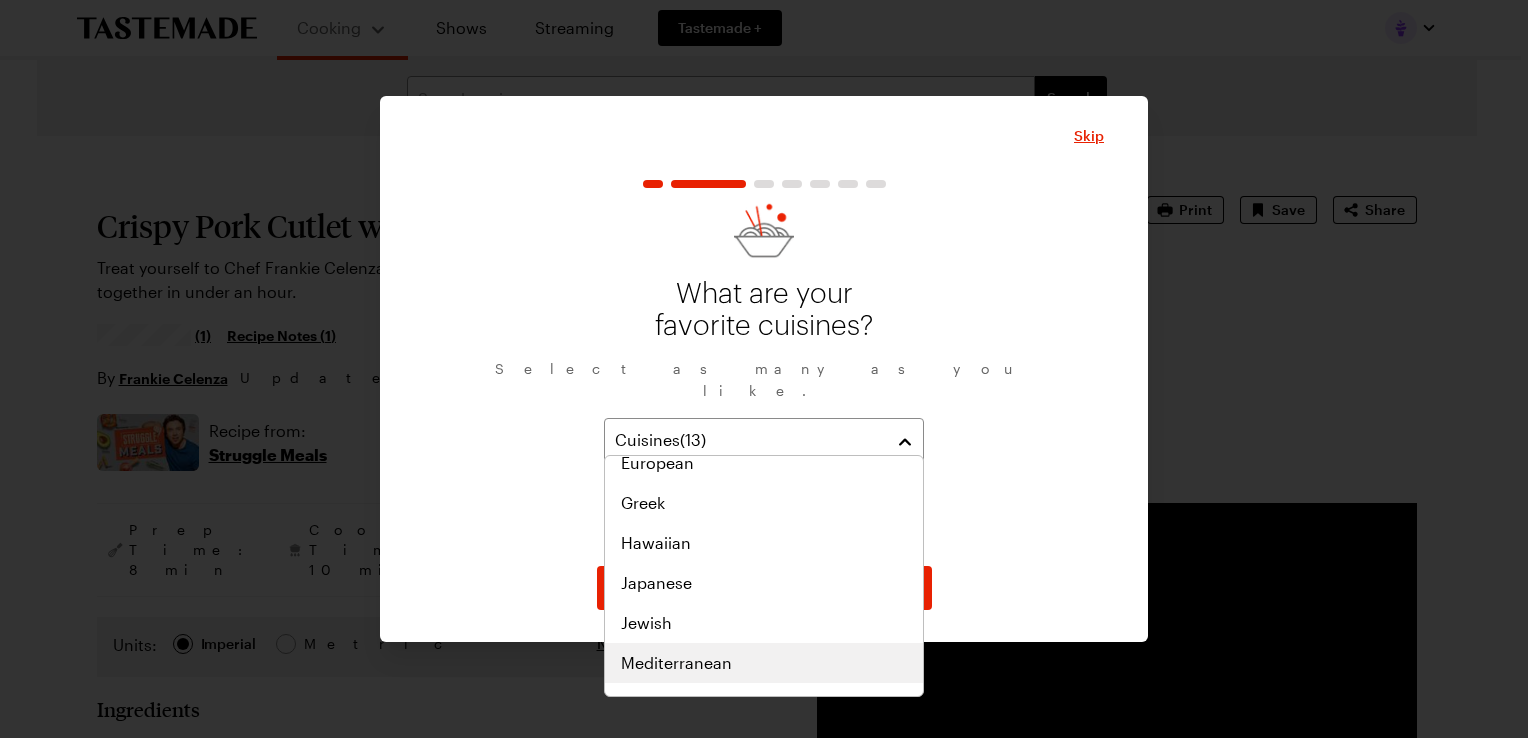 click on "Mediterranean" at bounding box center [764, 663] 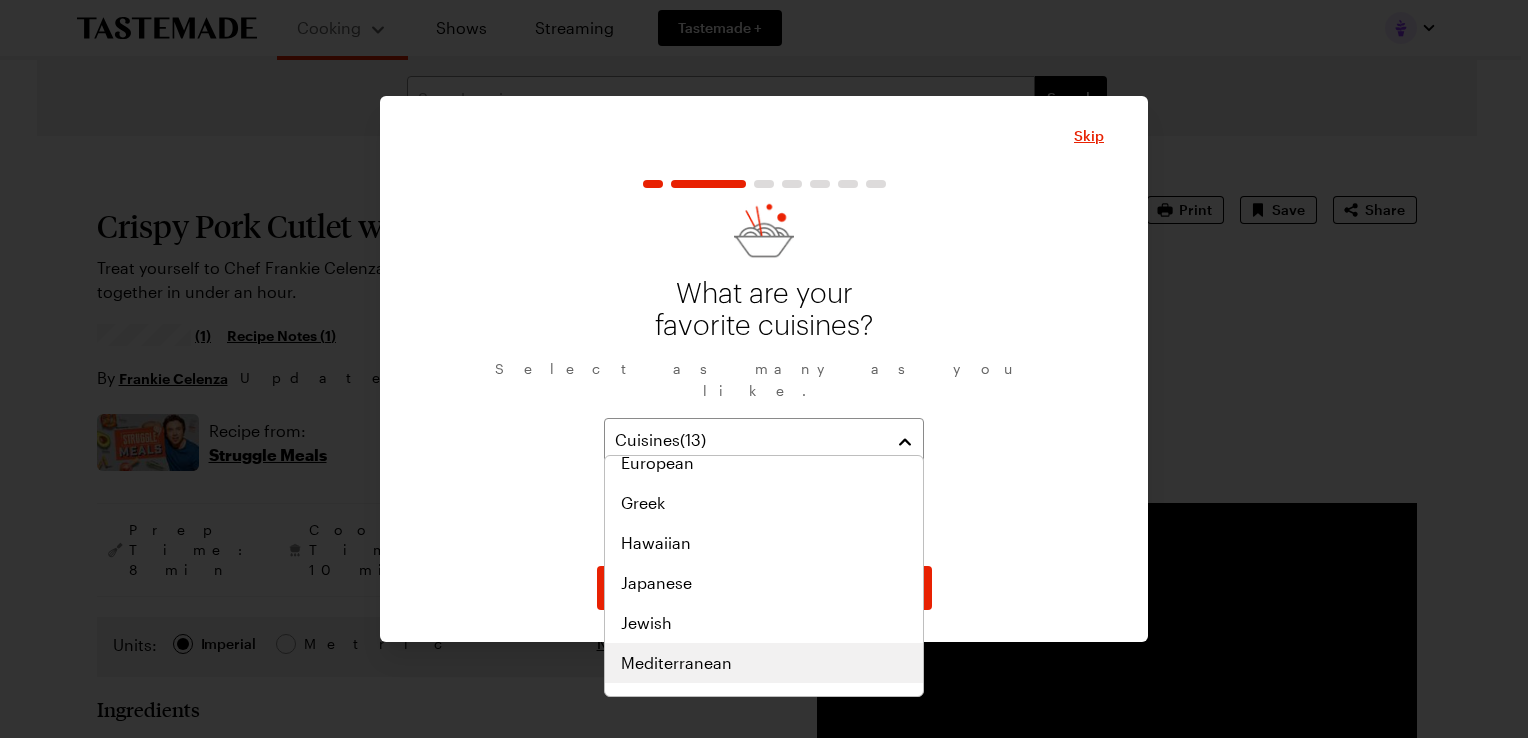 scroll, scrollTop: 774, scrollLeft: 0, axis: vertical 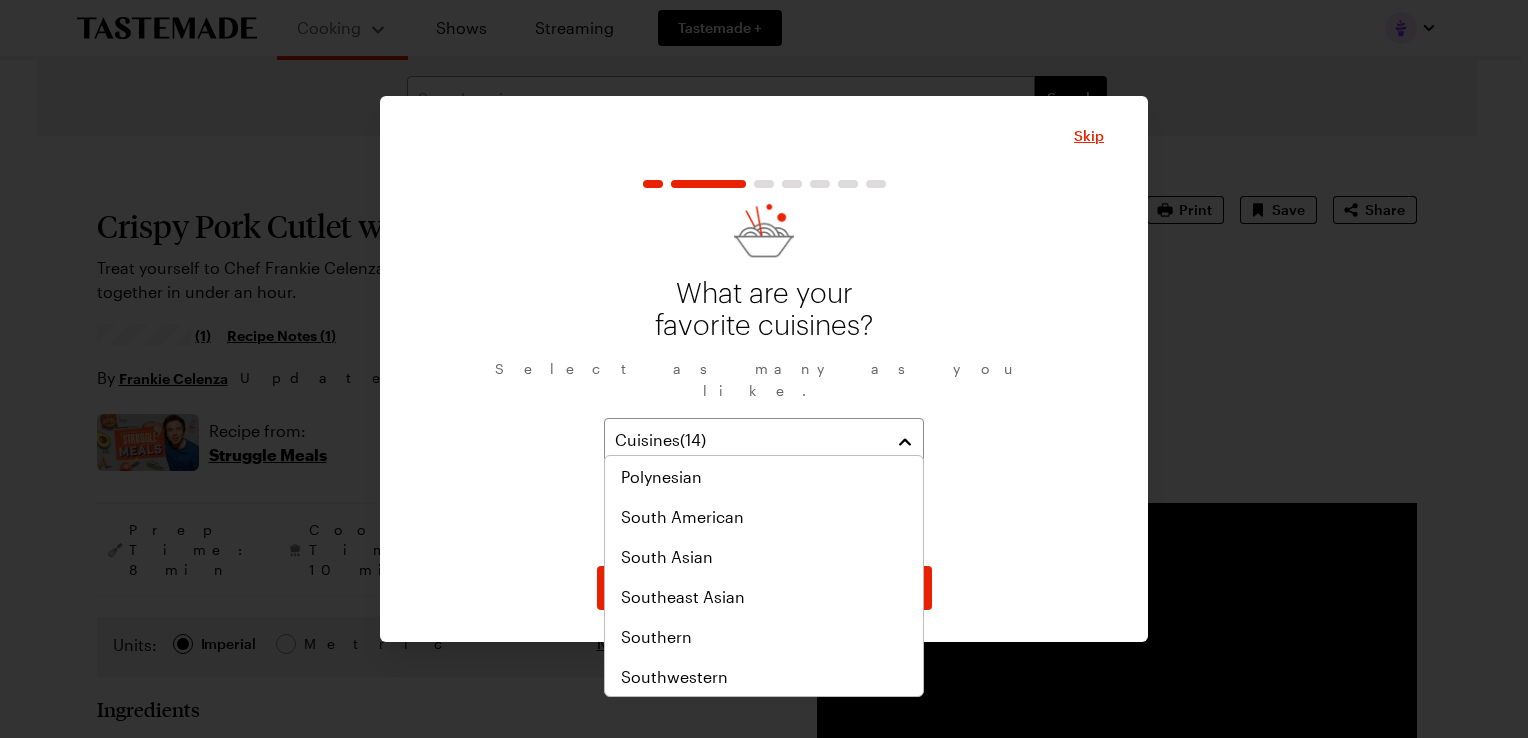 click on "What are your favorite cuisines? Select as many as you like. Cuisines ( 14 ) American Asian African British Cajun/Creole Caribbean French German Irish Korean Italian Thai Indian Mediterranean" at bounding box center [764, 377] 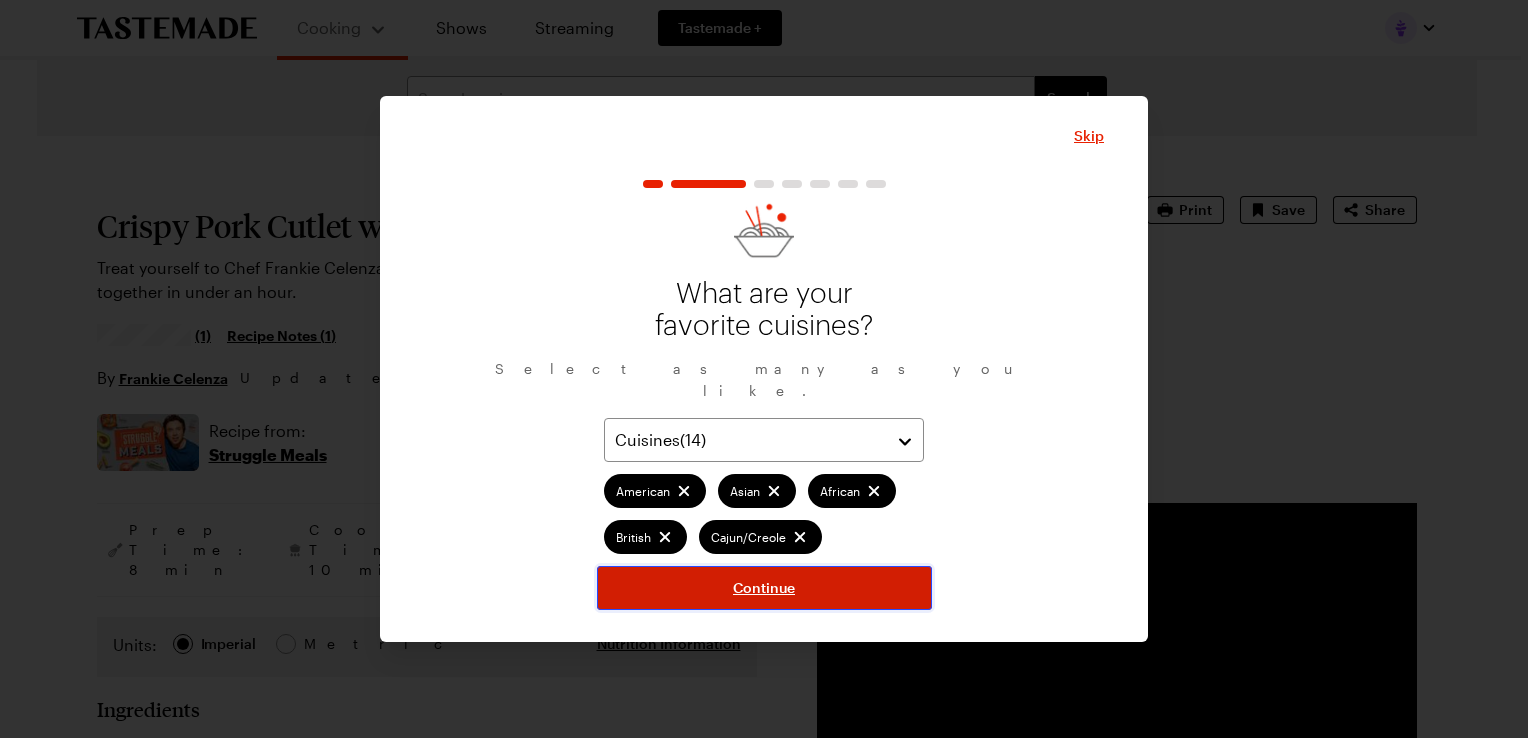 click on "Continue" at bounding box center [764, 588] 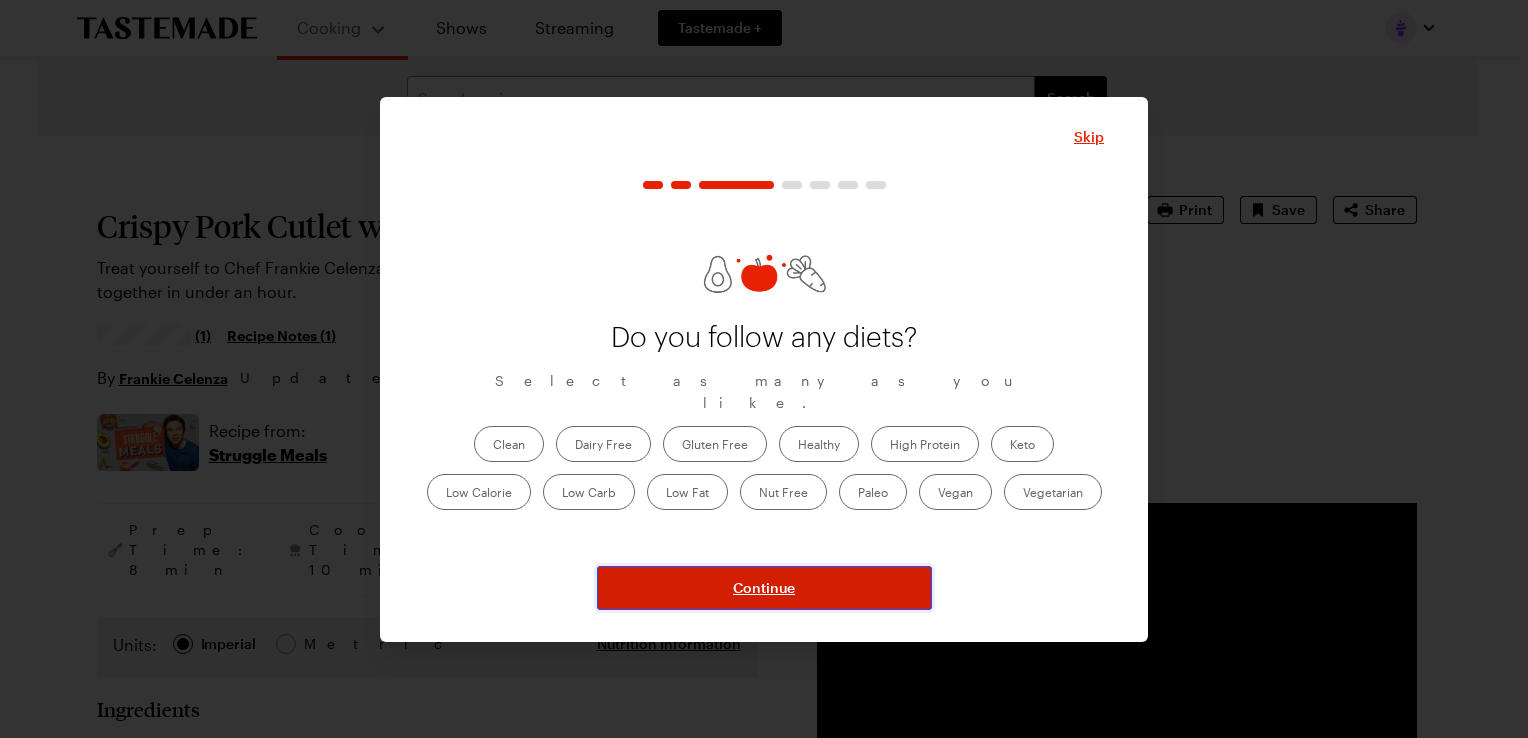 click on "Continue" at bounding box center [764, 588] 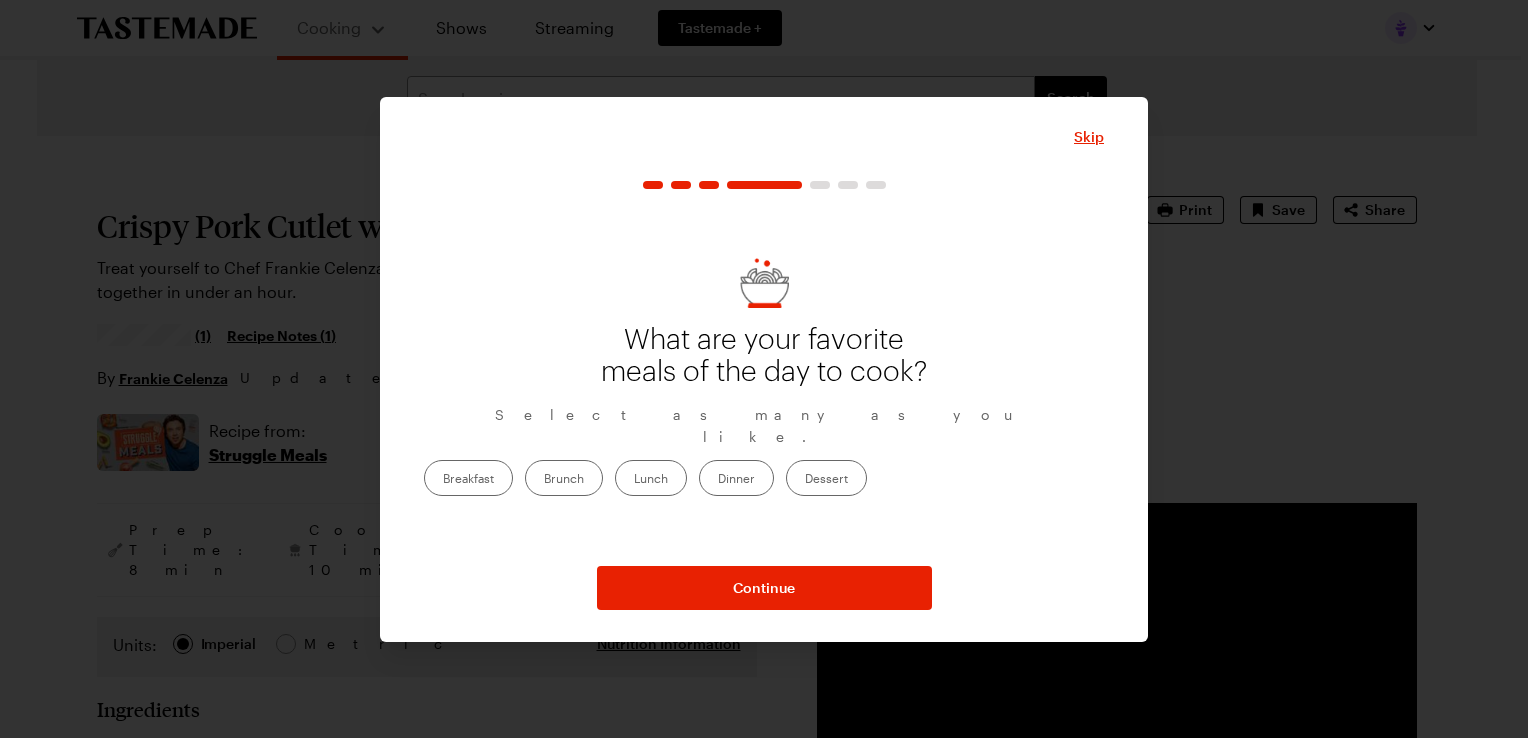 click on "Dinner" at bounding box center (736, 478) 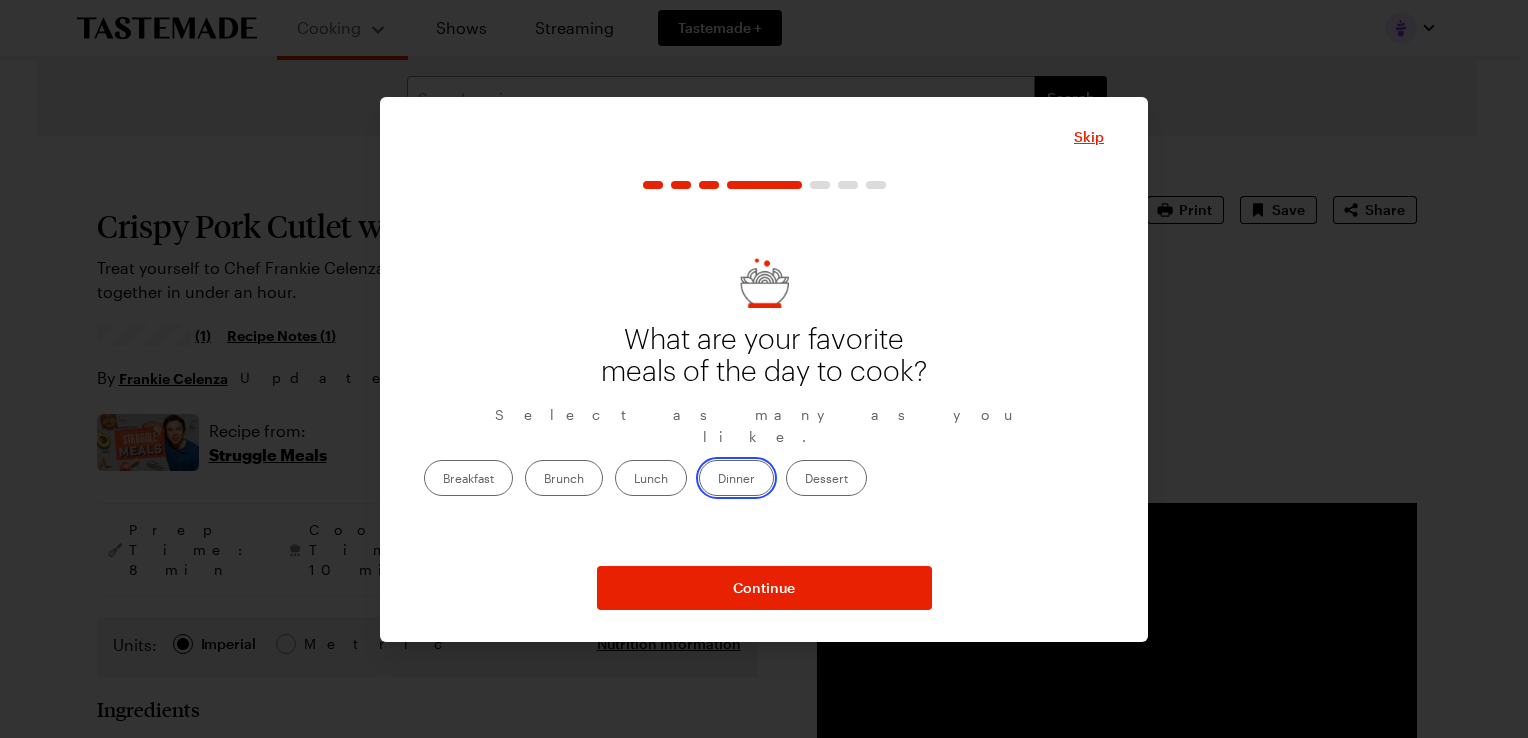 click on "Dinner" at bounding box center [718, 480] 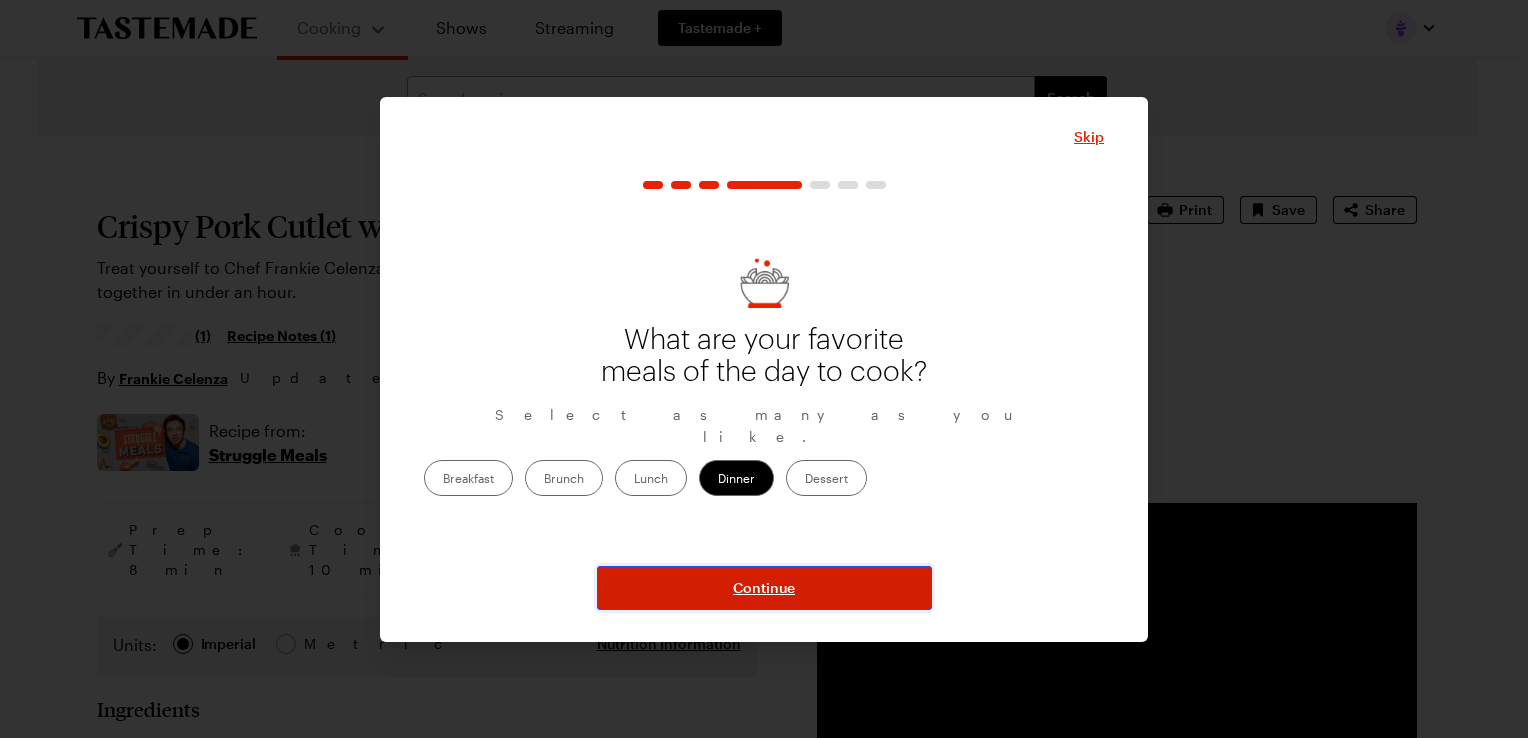 click on "Continue" at bounding box center (764, 588) 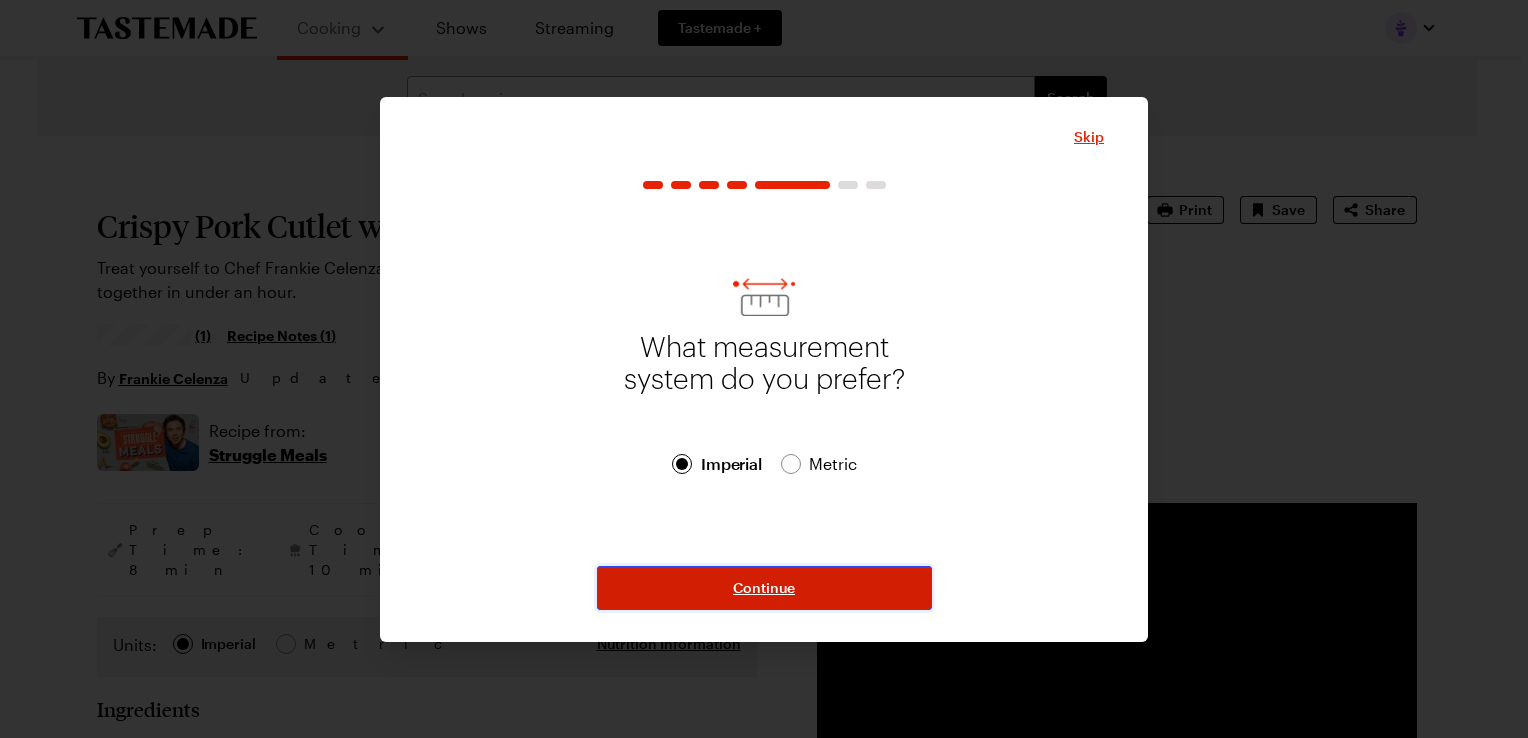 click on "Continue" at bounding box center [764, 588] 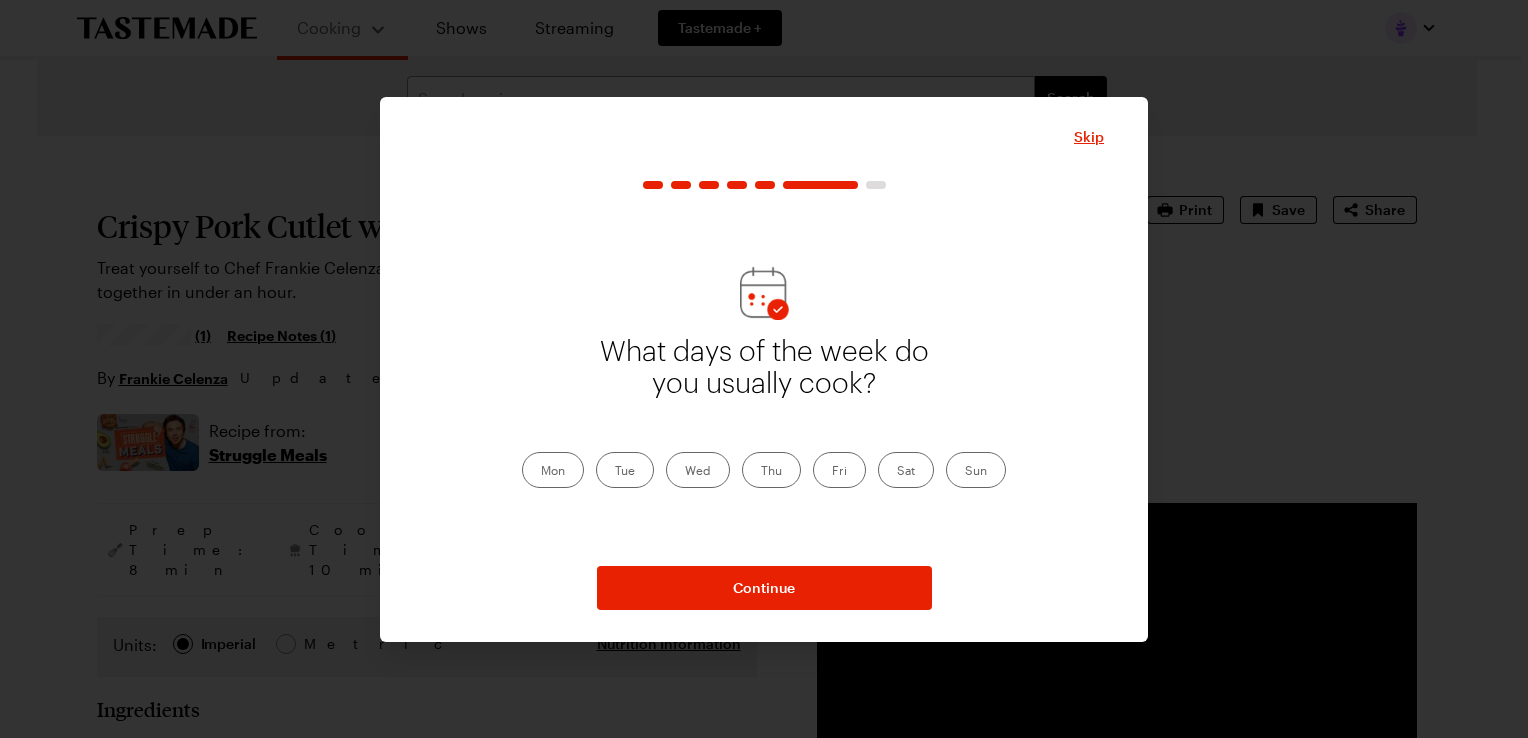 click on "Mon" at bounding box center [553, 470] 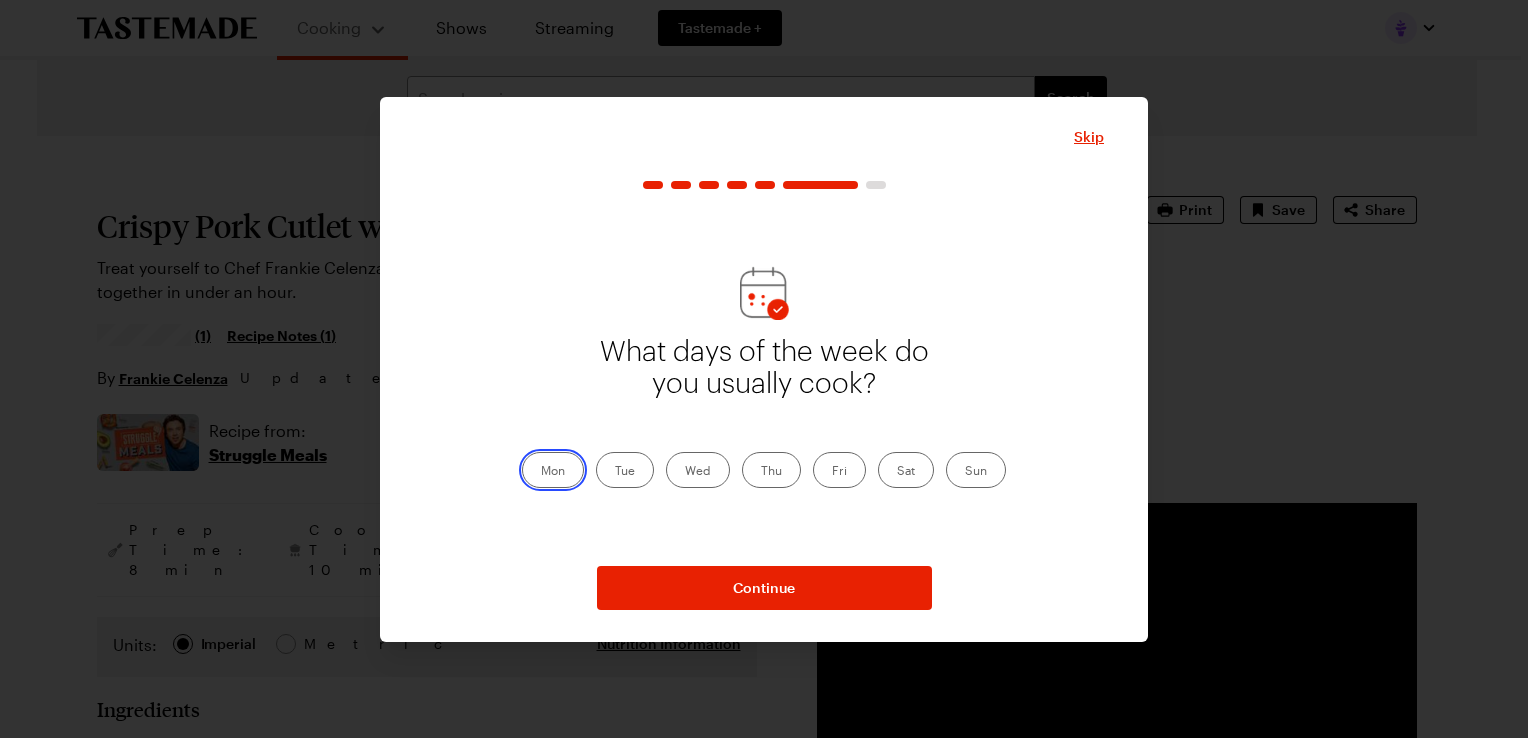 click on "Mon" at bounding box center (541, 472) 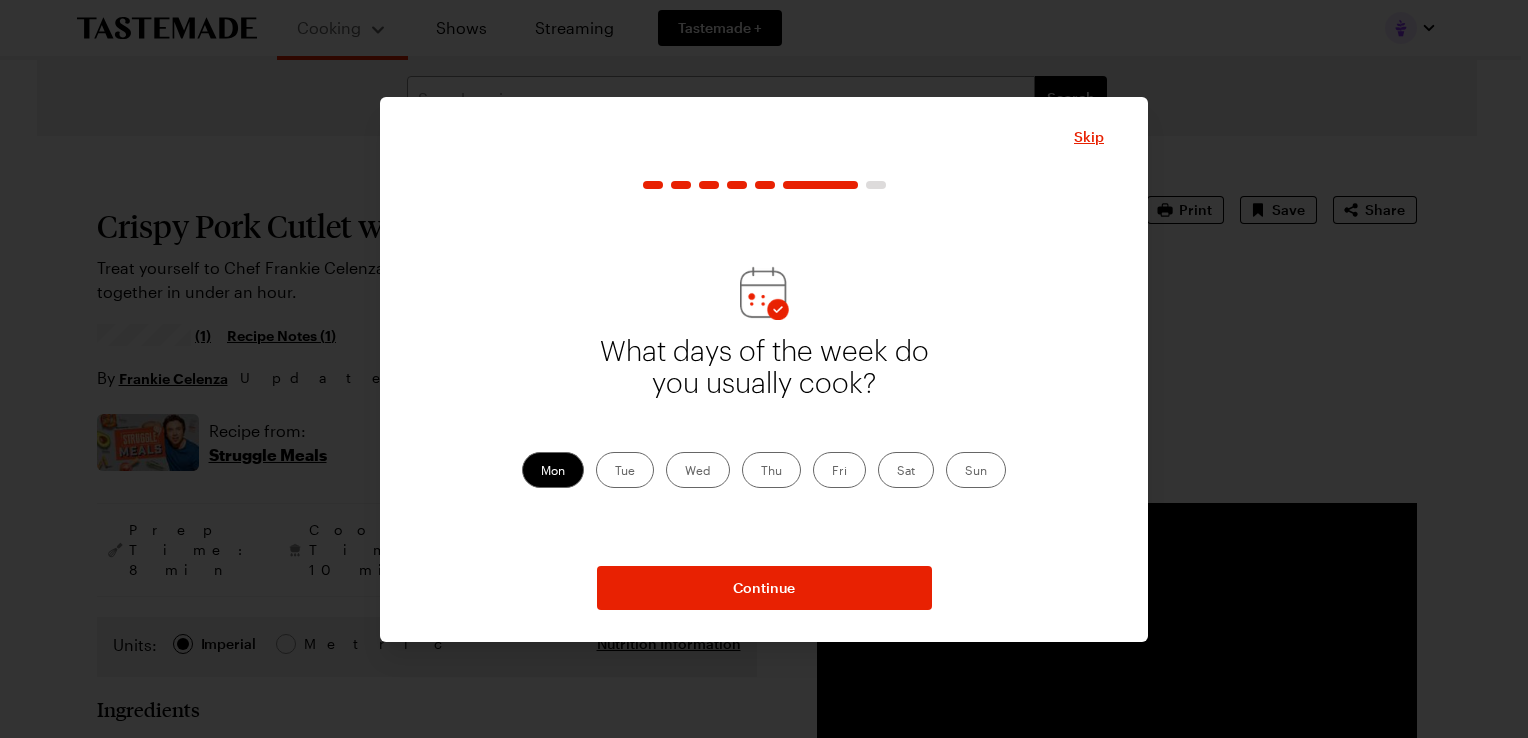 click on "Tue" at bounding box center (625, 470) 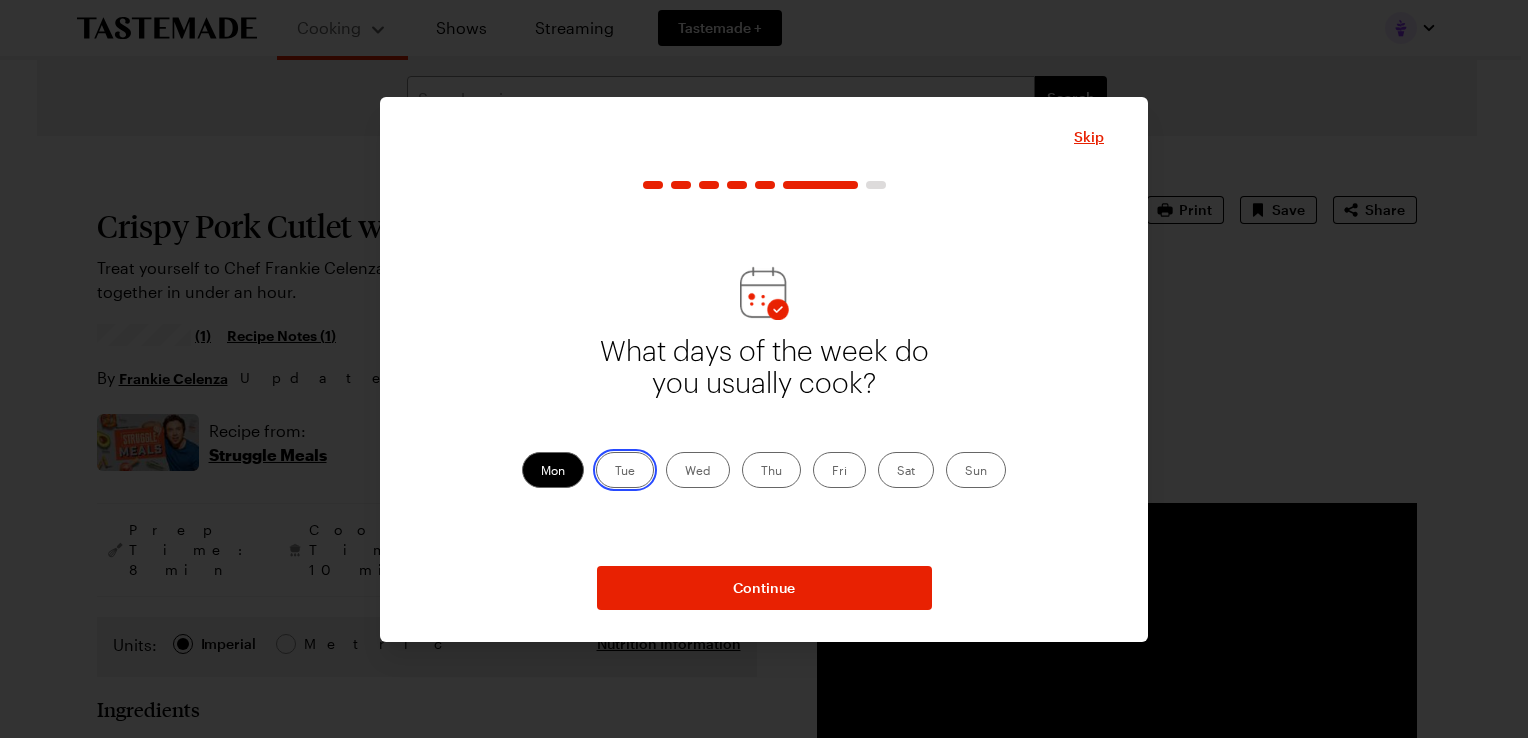 click on "Tue" at bounding box center (615, 472) 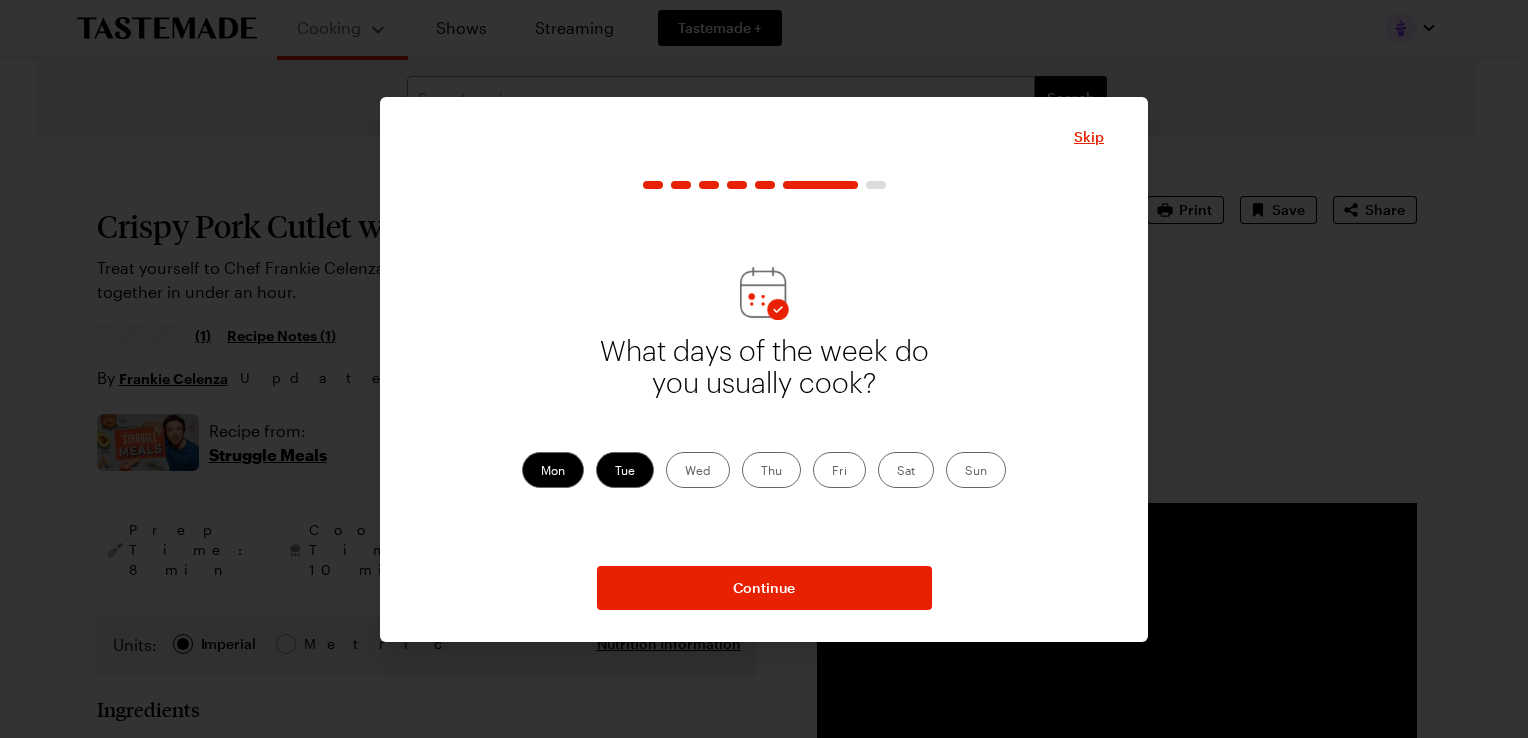 click on "Wed" at bounding box center (698, 470) 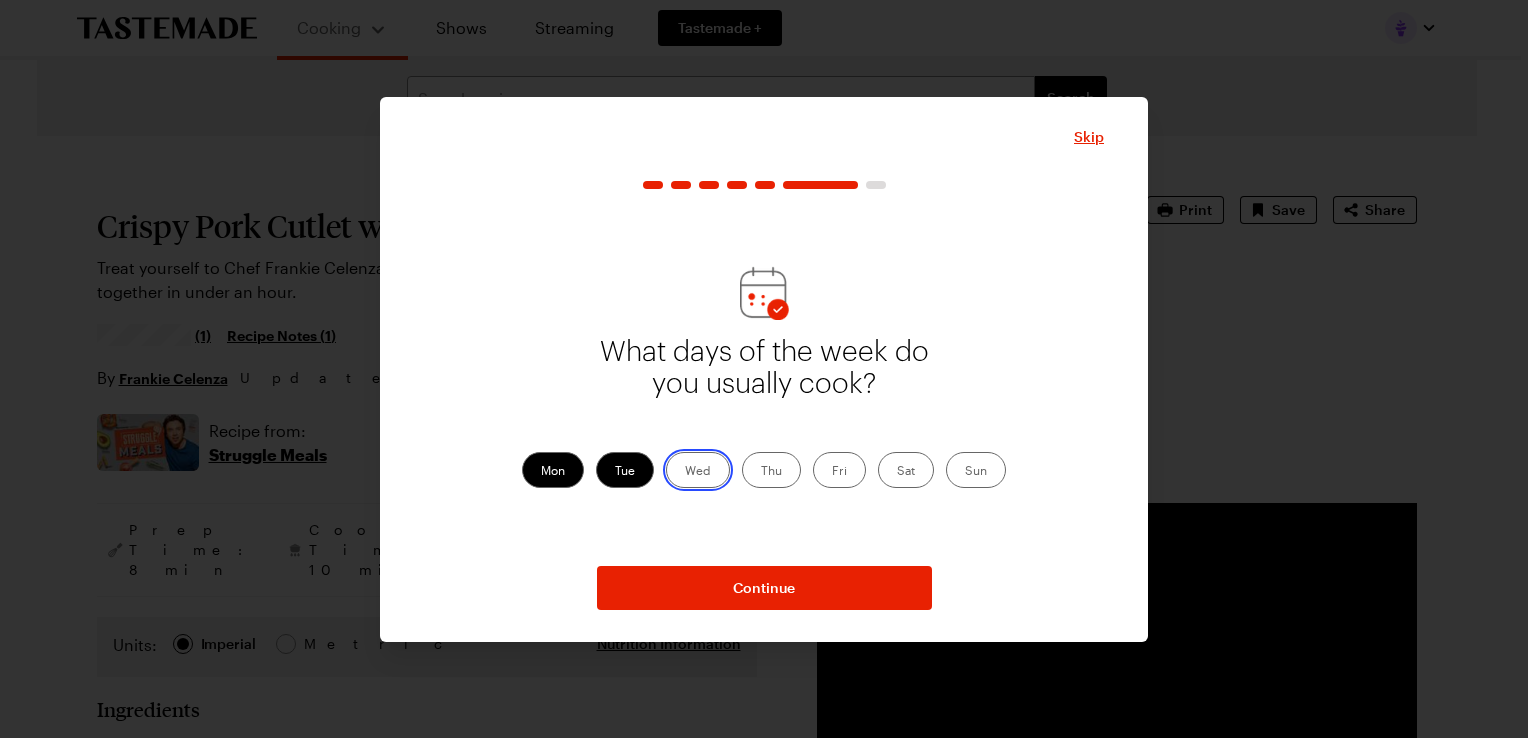 click on "Wed" at bounding box center (685, 472) 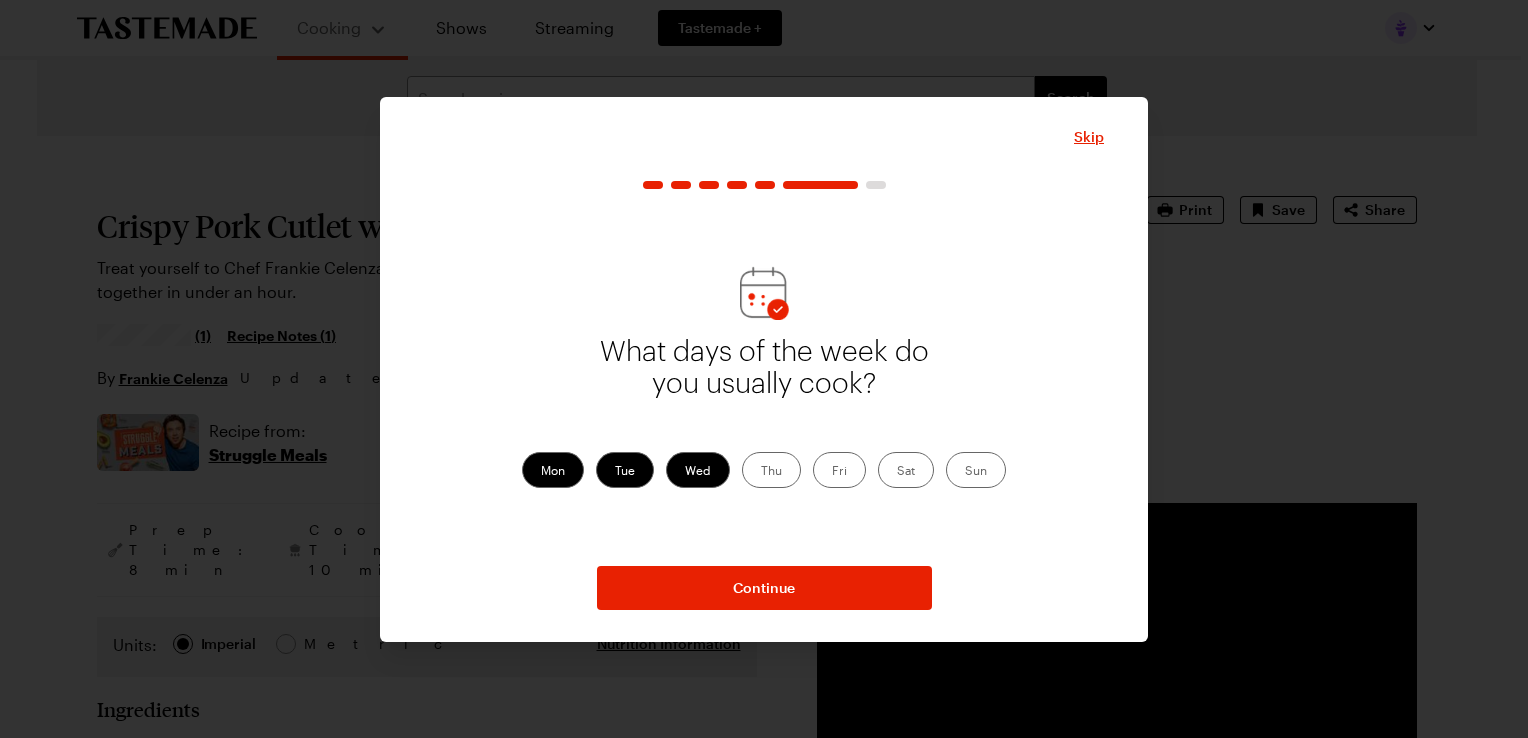 click on "Thu" at bounding box center (771, 470) 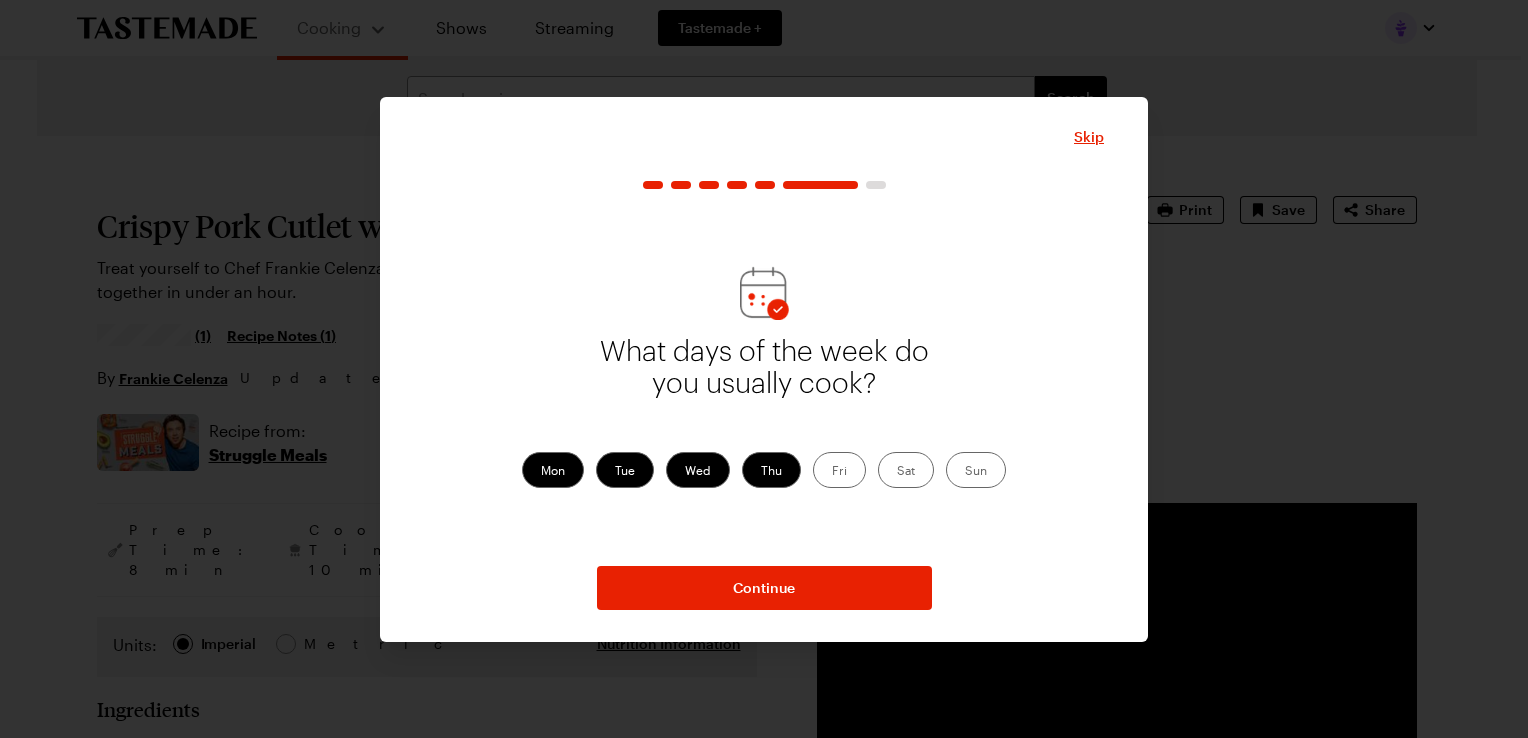 click on "Fri" at bounding box center (839, 470) 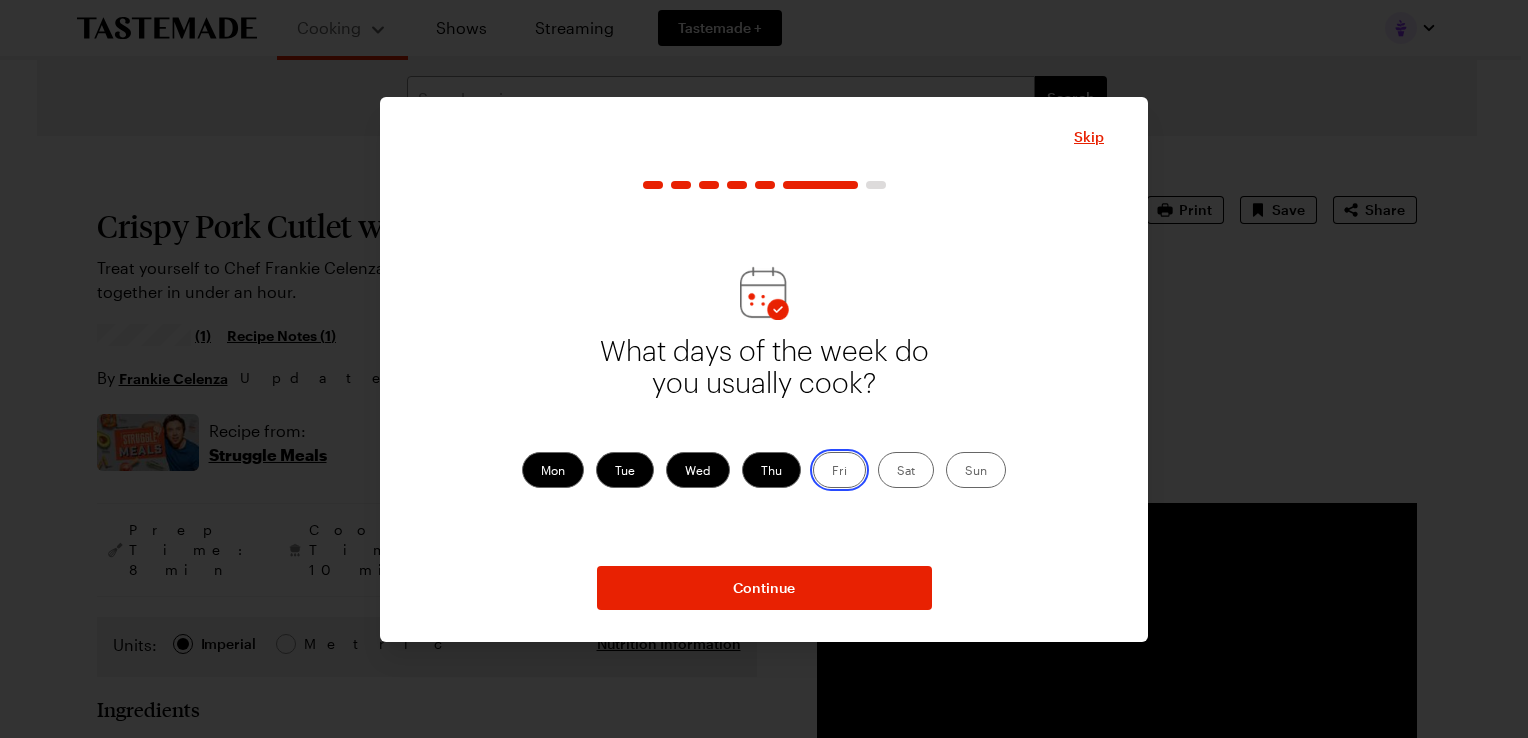click on "Fri" at bounding box center [832, 472] 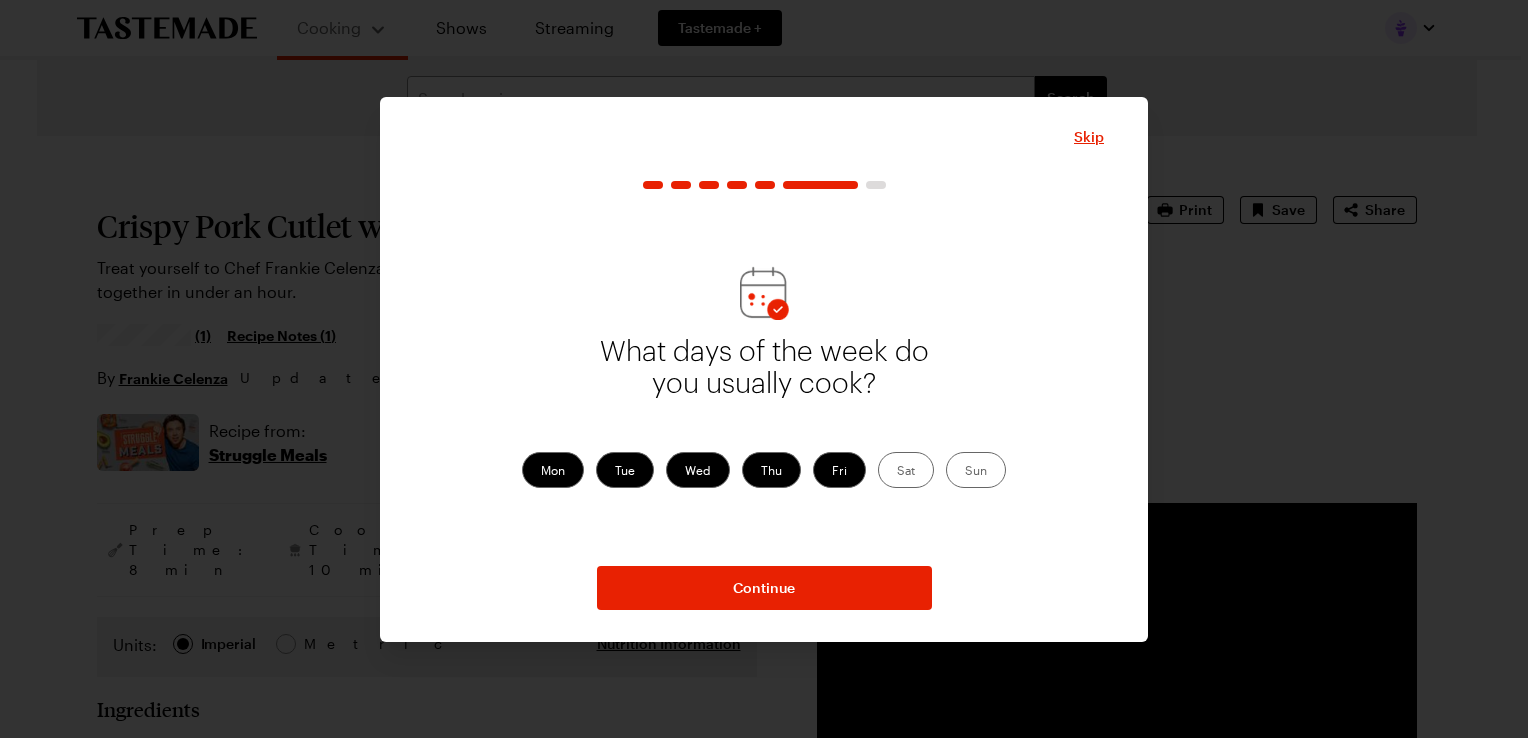 click on "Sat" at bounding box center [906, 470] 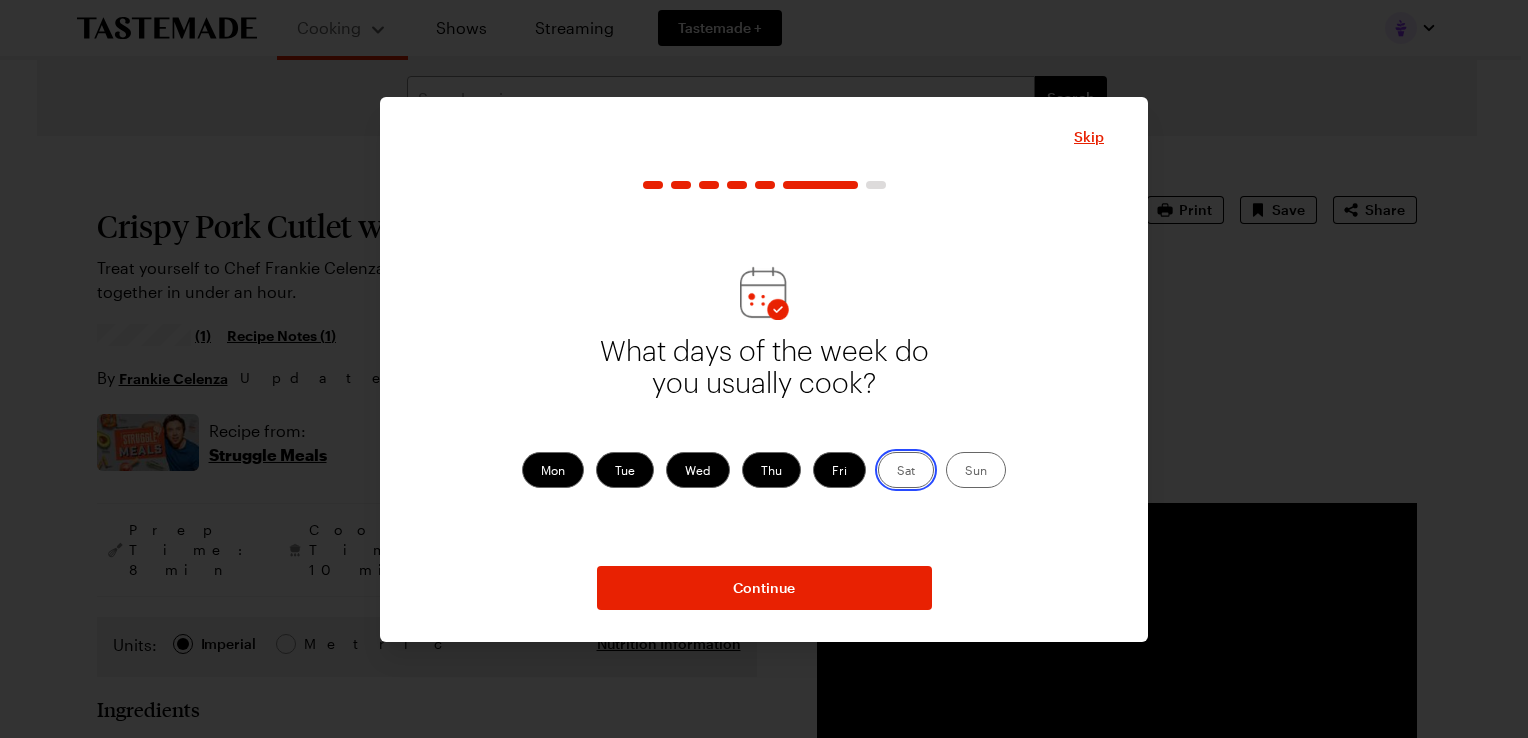 click on "Sat" at bounding box center [897, 472] 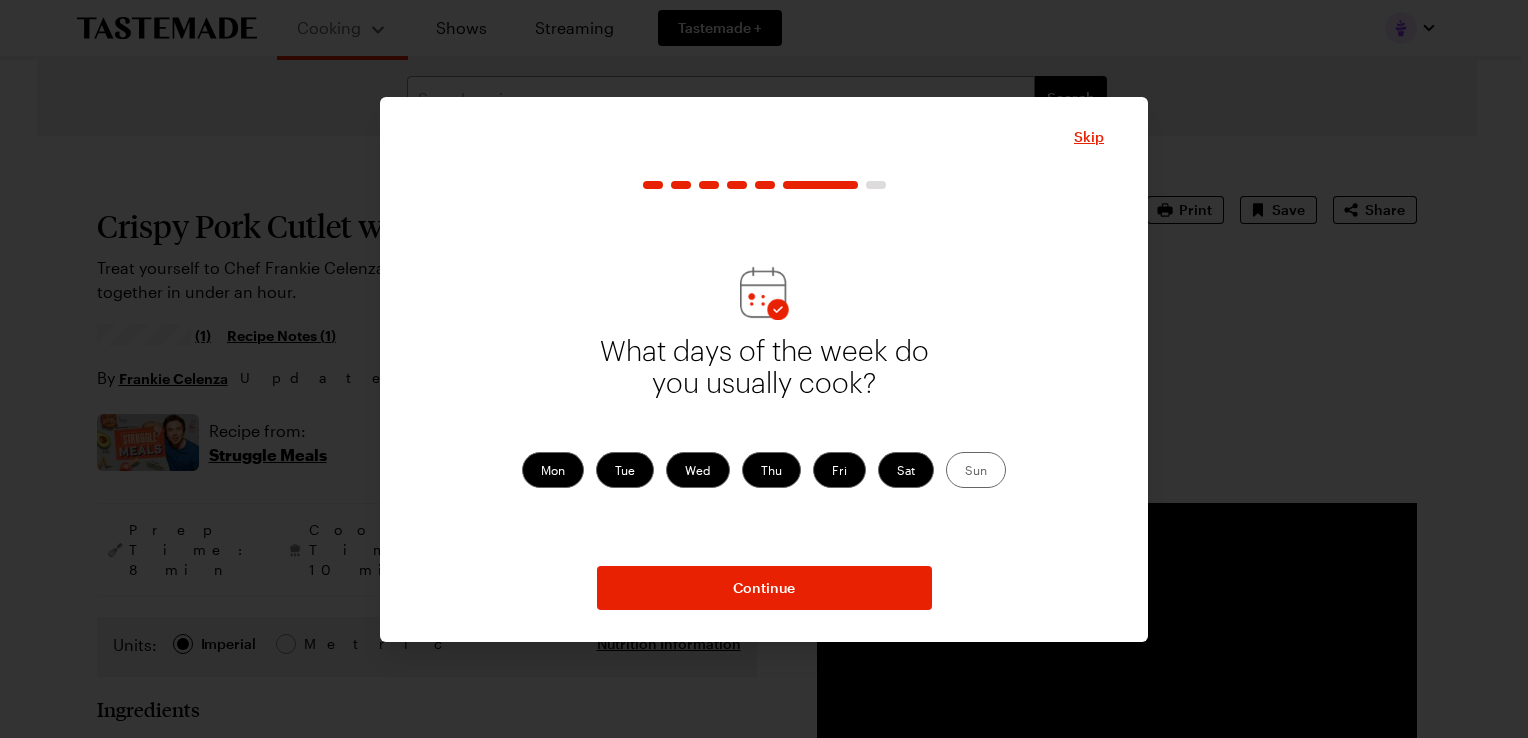 click on "Sun" at bounding box center (976, 470) 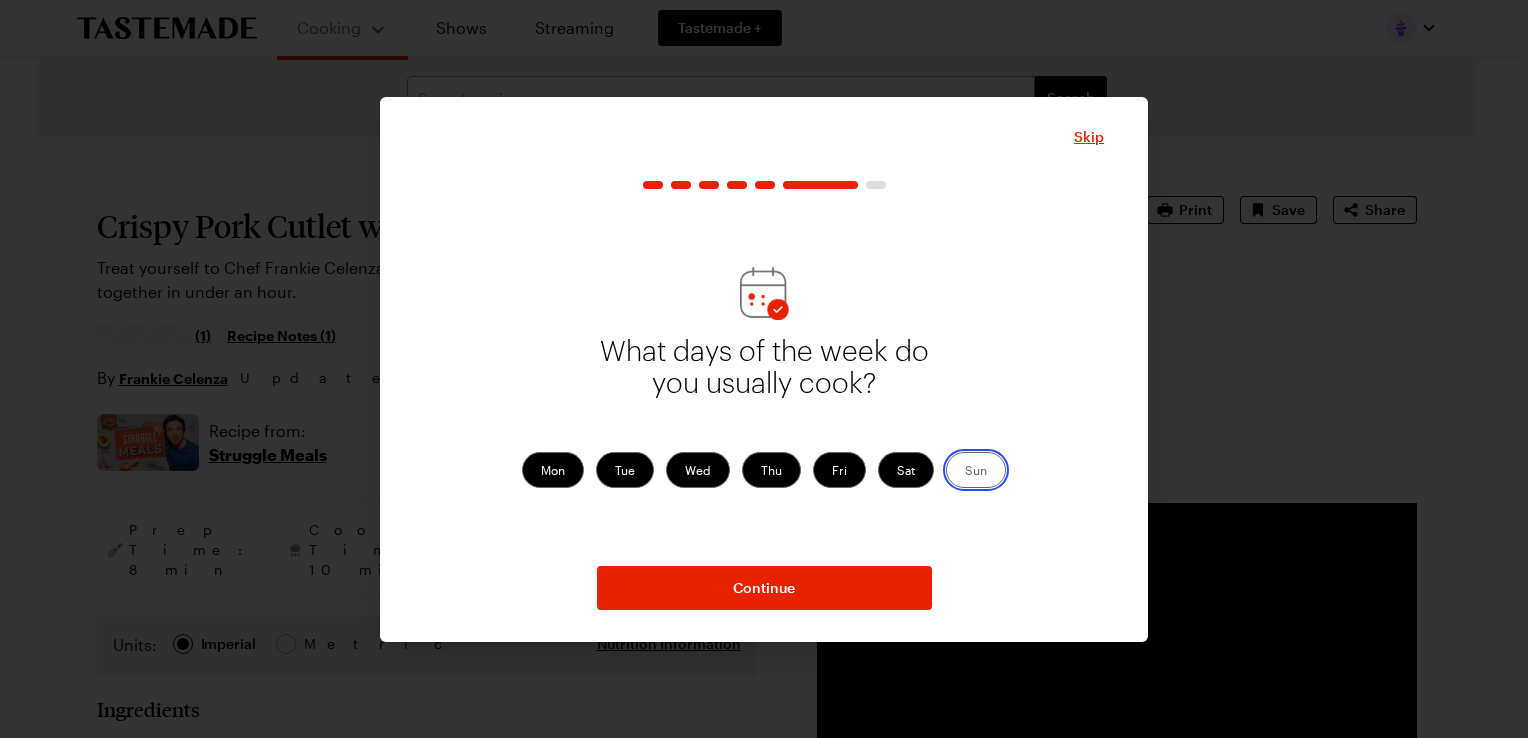 click on "Sun" at bounding box center [965, 472] 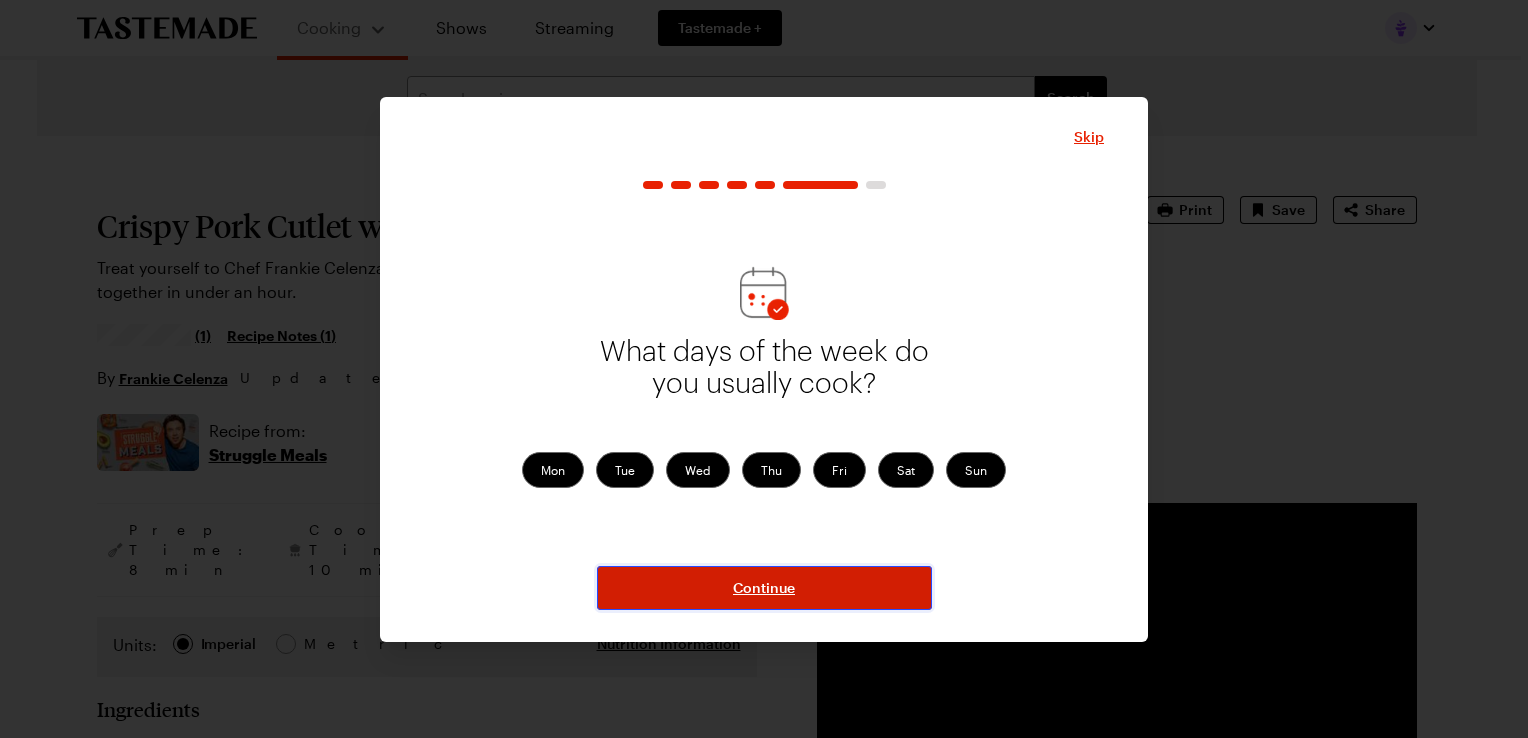 click on "Continue" at bounding box center [764, 588] 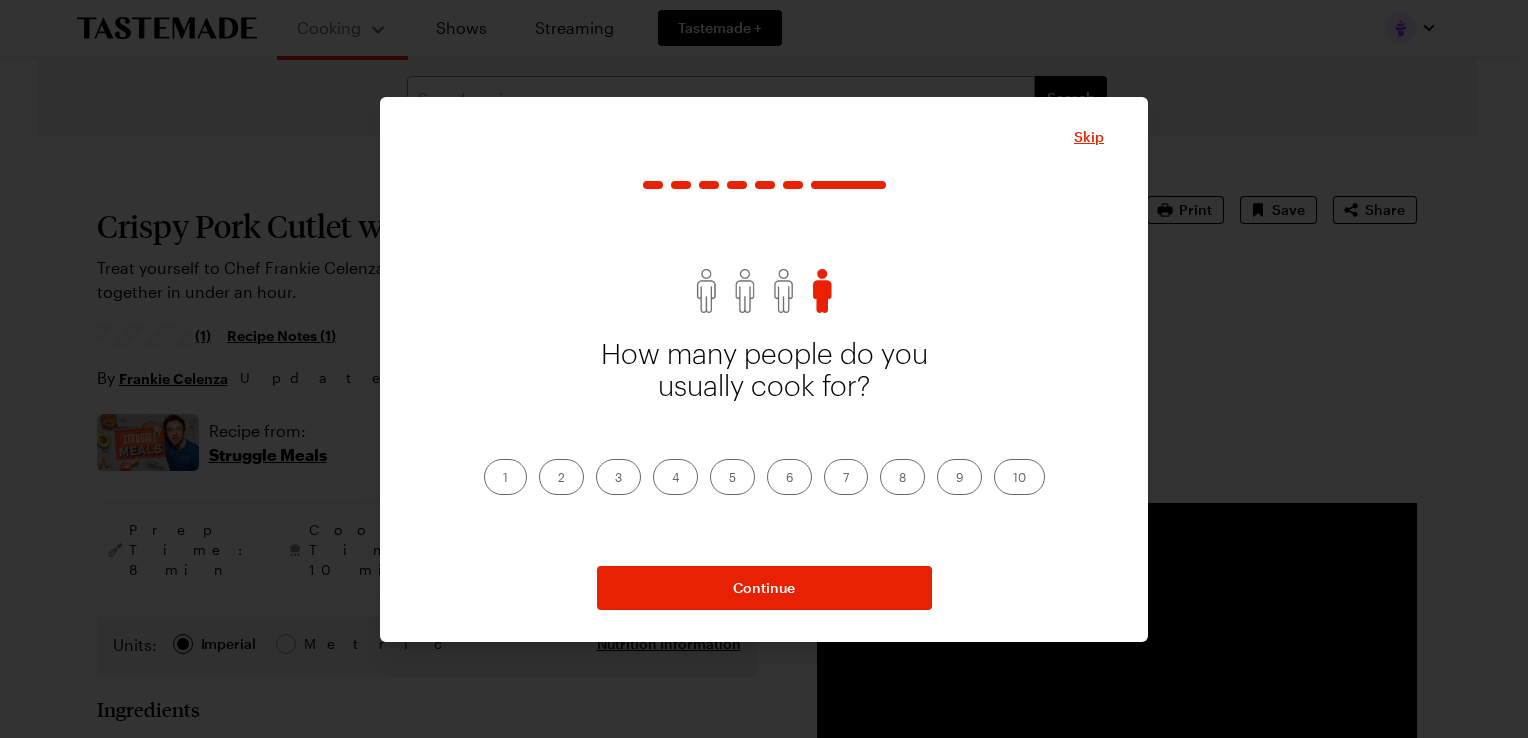 click on "2" at bounding box center [561, 477] 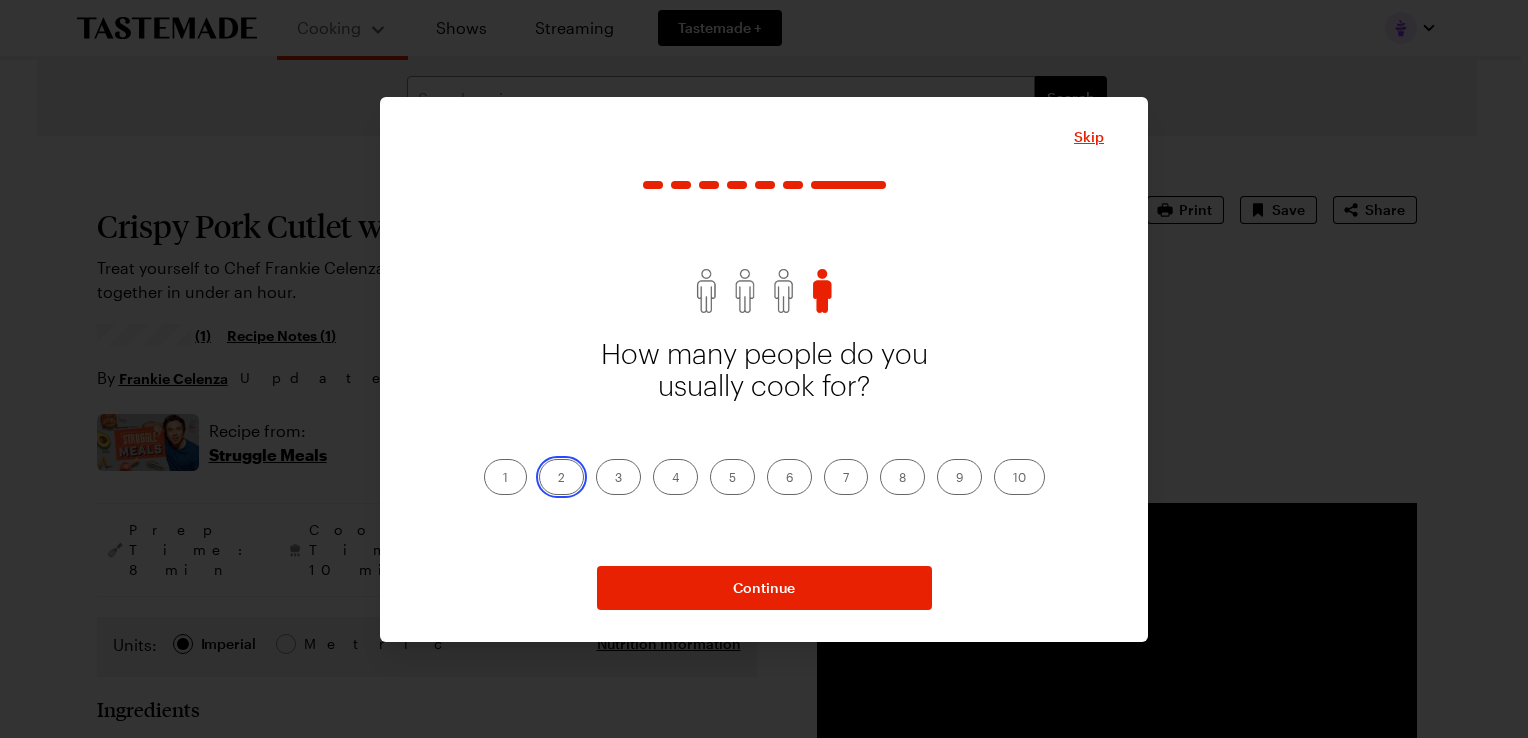 click on "2" at bounding box center [558, 479] 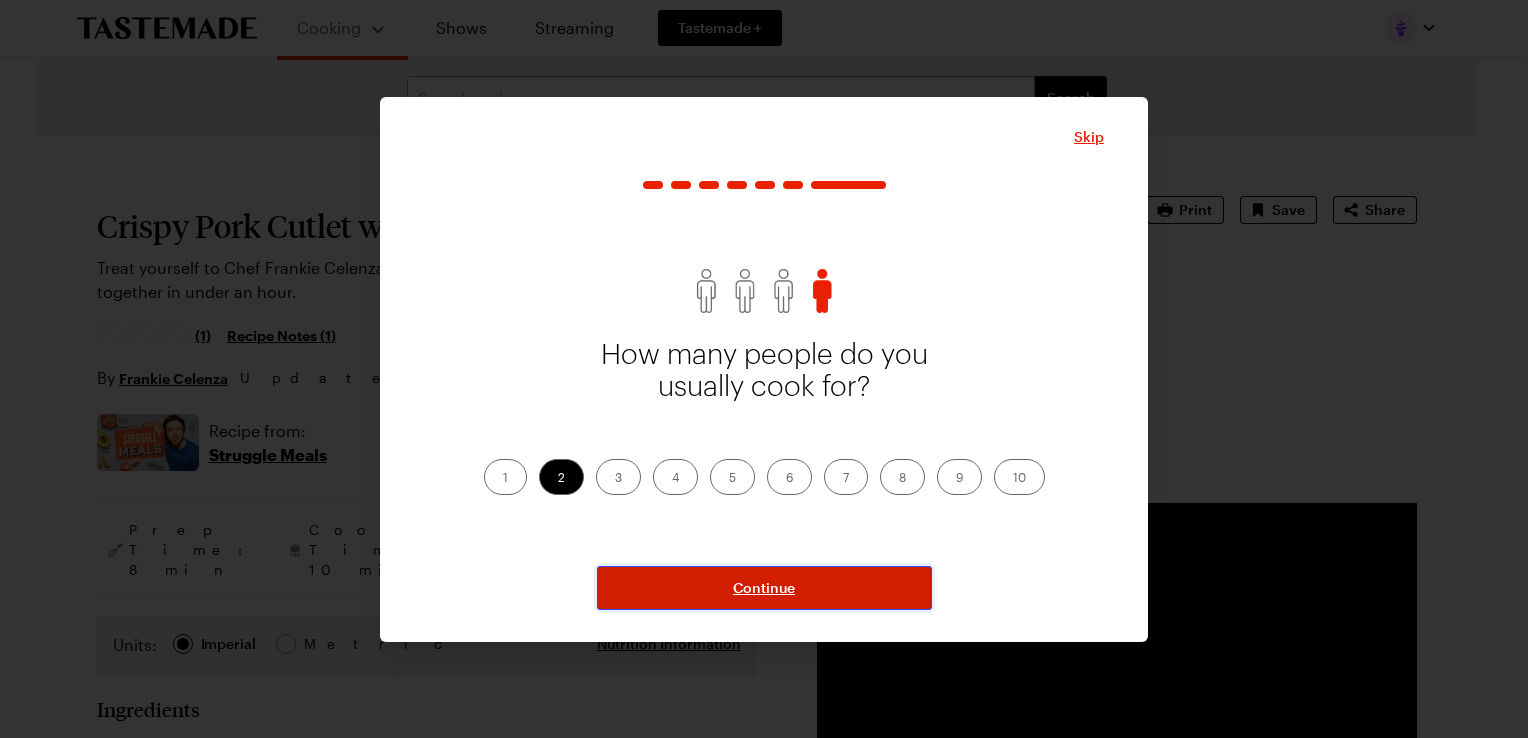 click on "Continue" at bounding box center [764, 588] 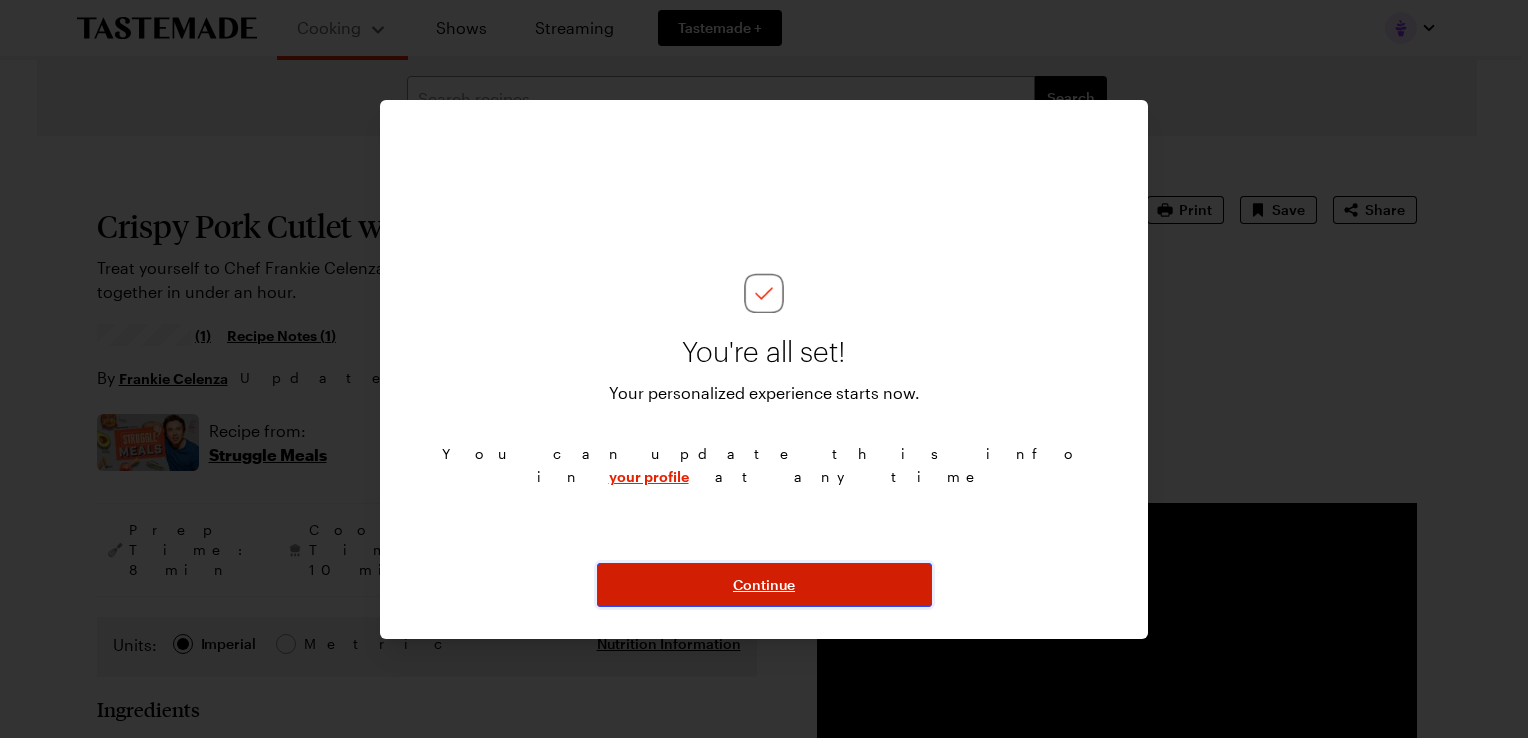 click on "Continue" at bounding box center (764, 585) 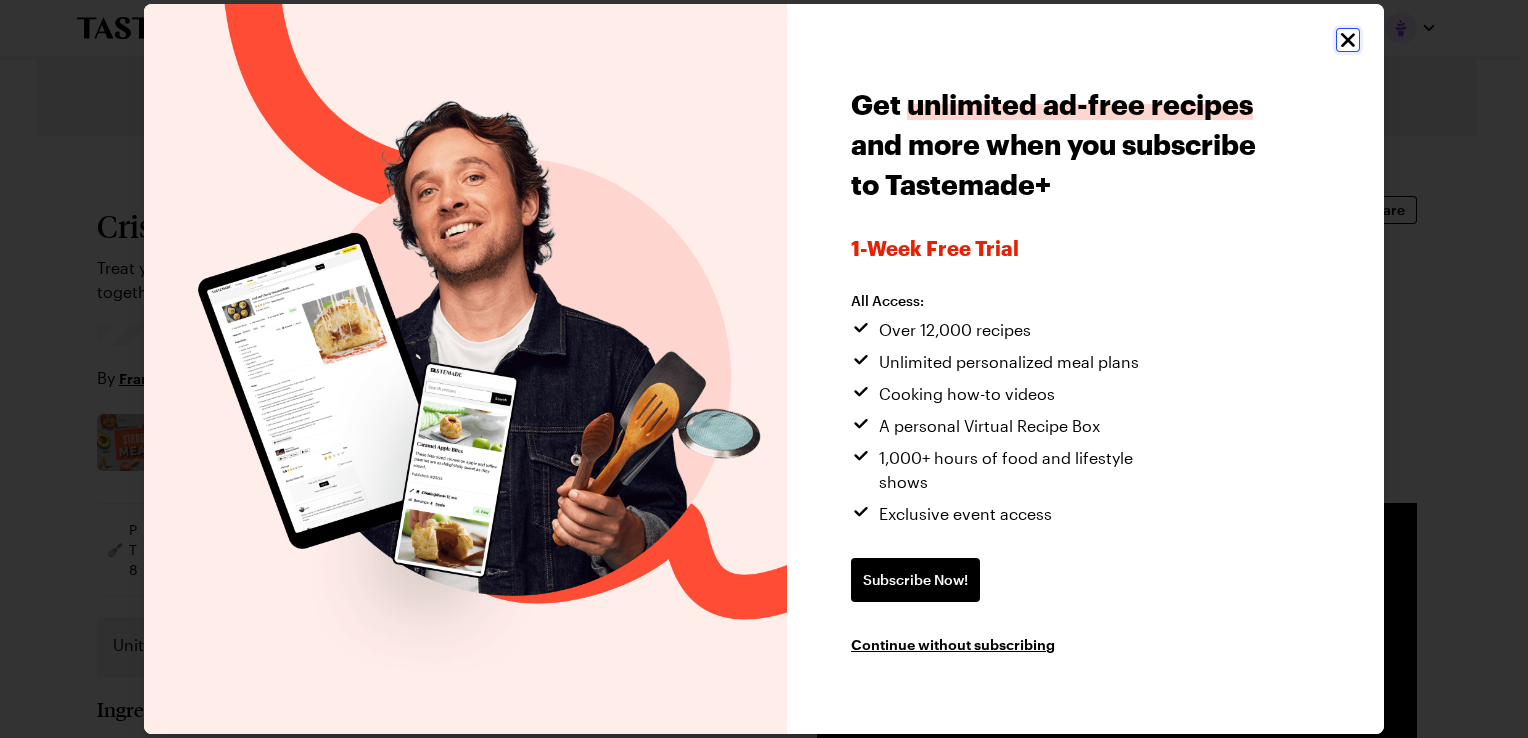 click 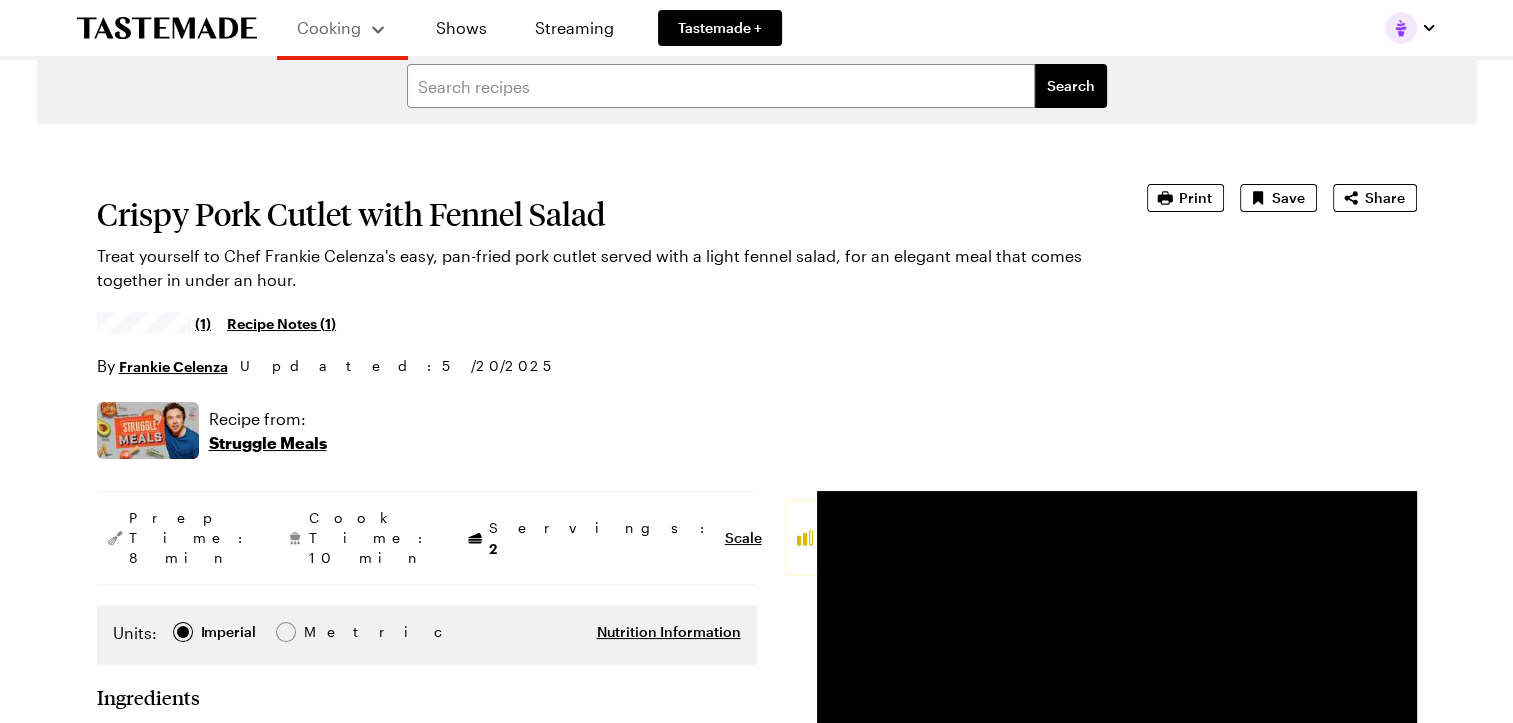 scroll, scrollTop: 12, scrollLeft: 0, axis: vertical 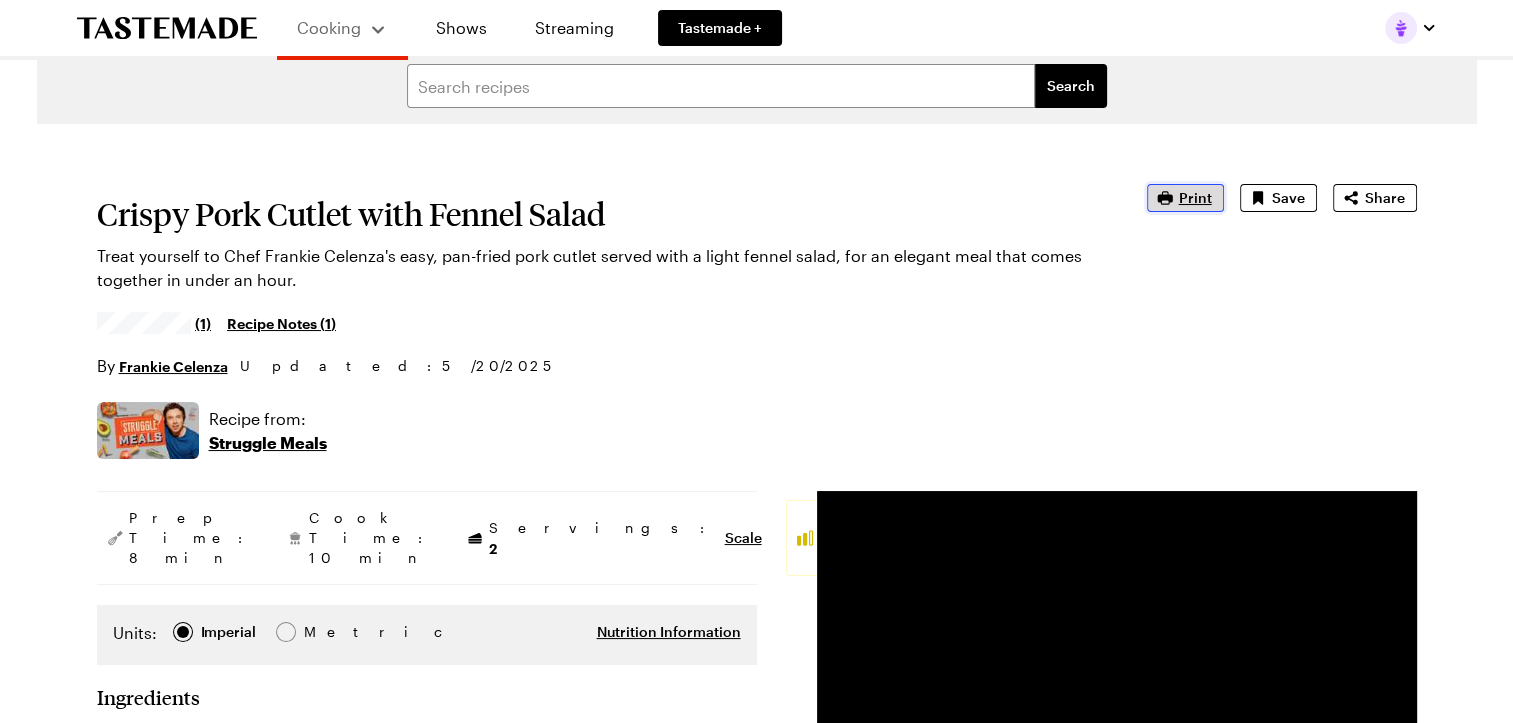 click on "Print" at bounding box center (1195, 198) 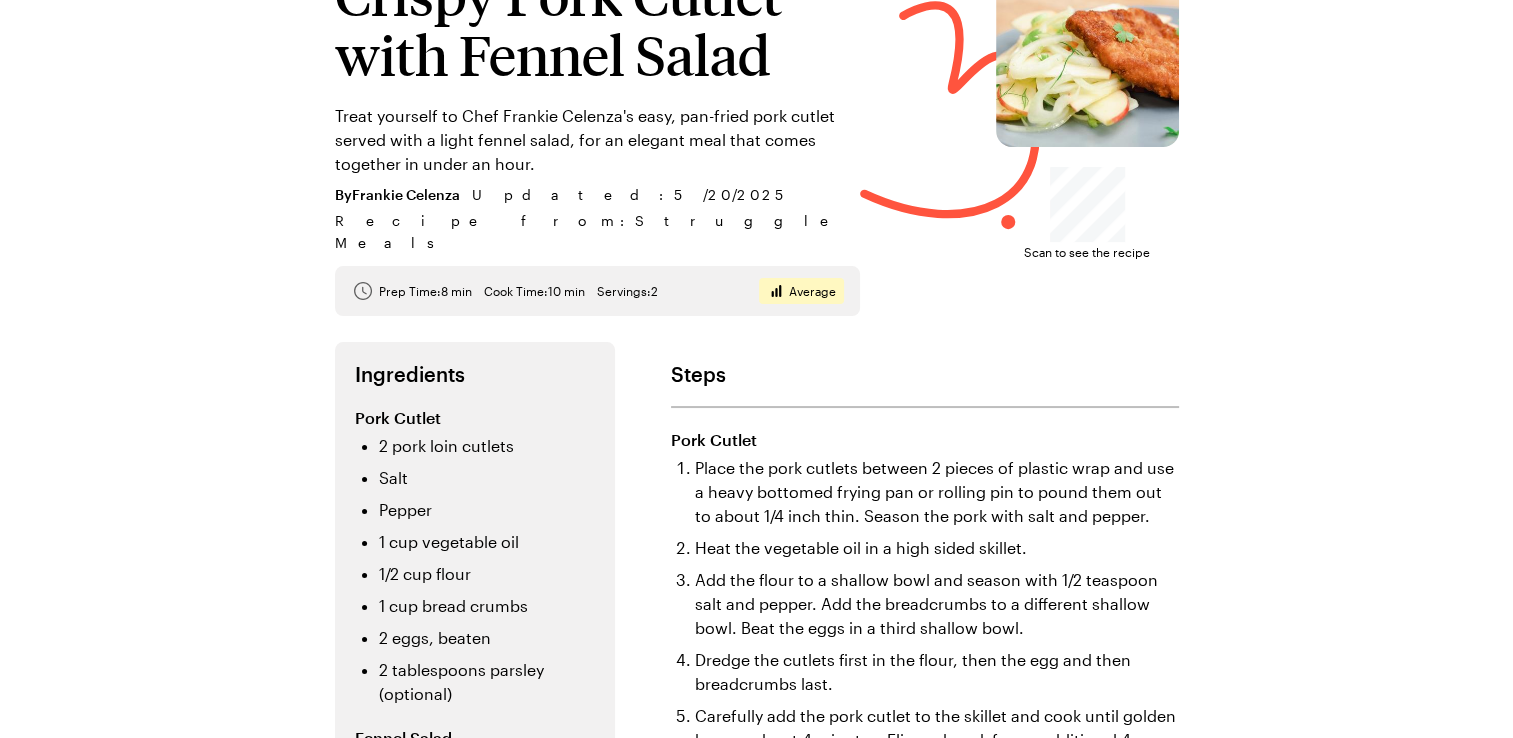 scroll, scrollTop: 0, scrollLeft: 0, axis: both 